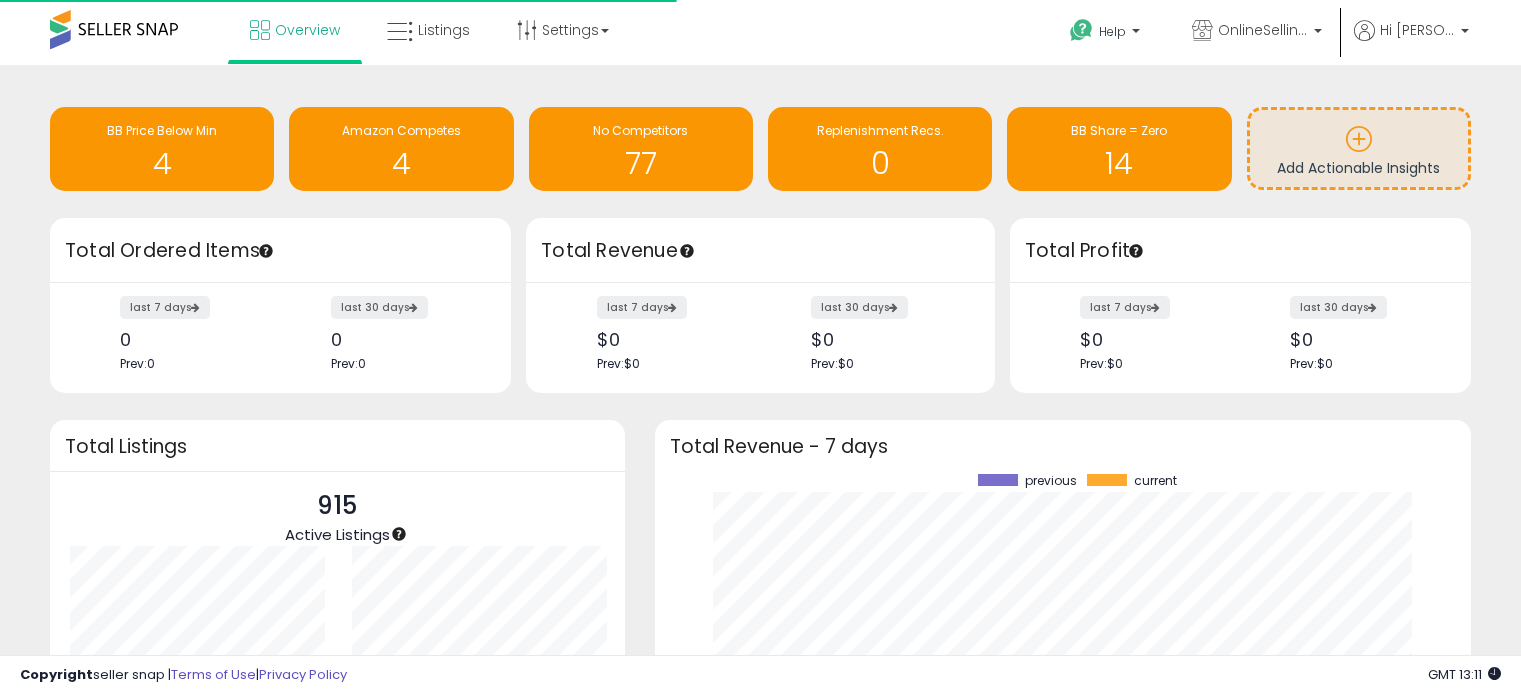 scroll, scrollTop: 0, scrollLeft: 0, axis: both 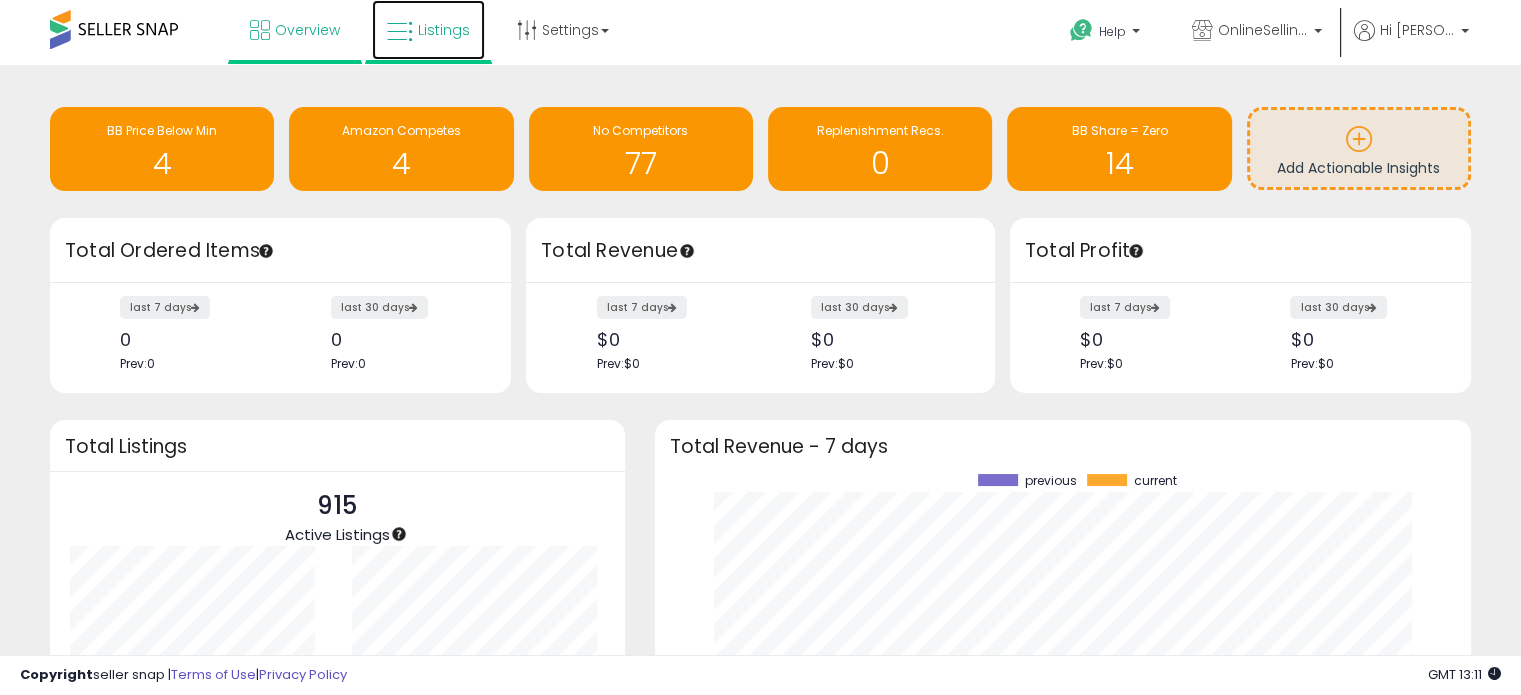 click on "Listings" at bounding box center (444, 30) 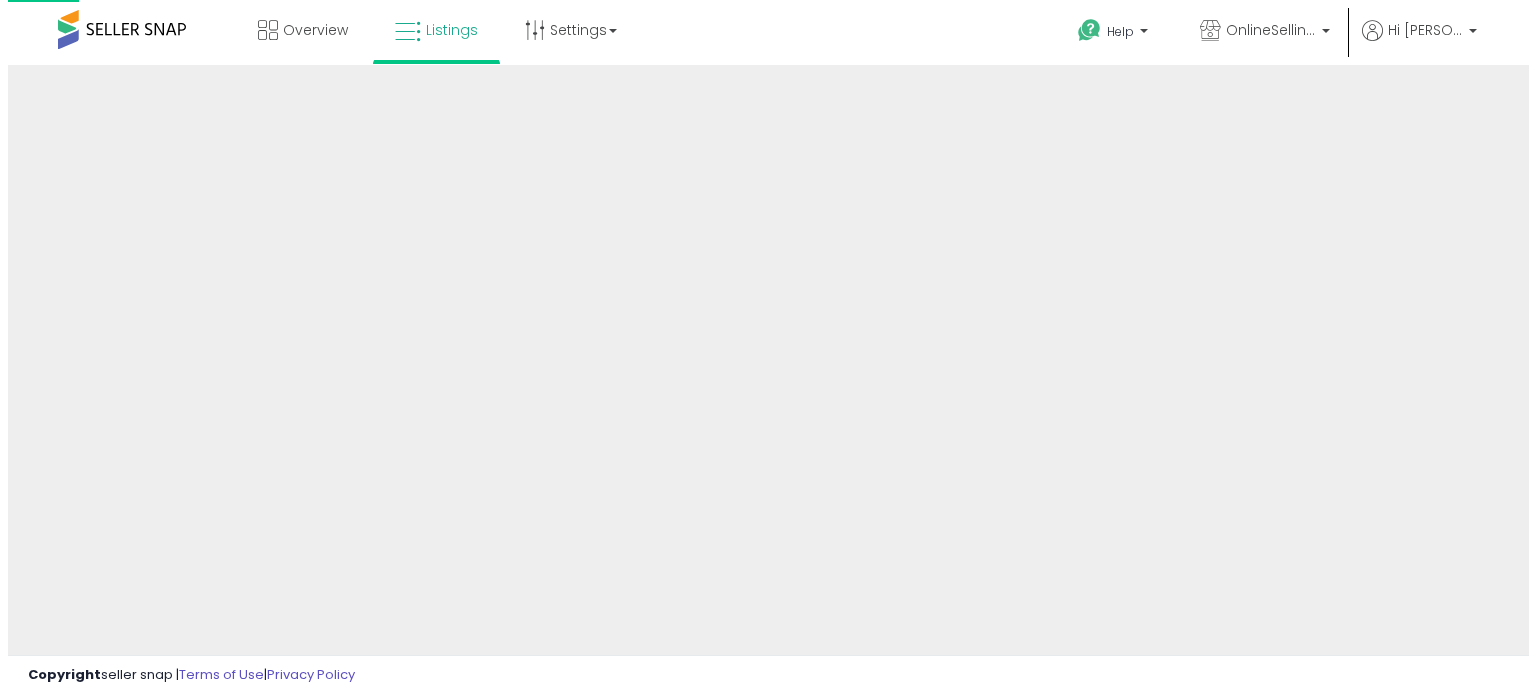scroll, scrollTop: 0, scrollLeft: 0, axis: both 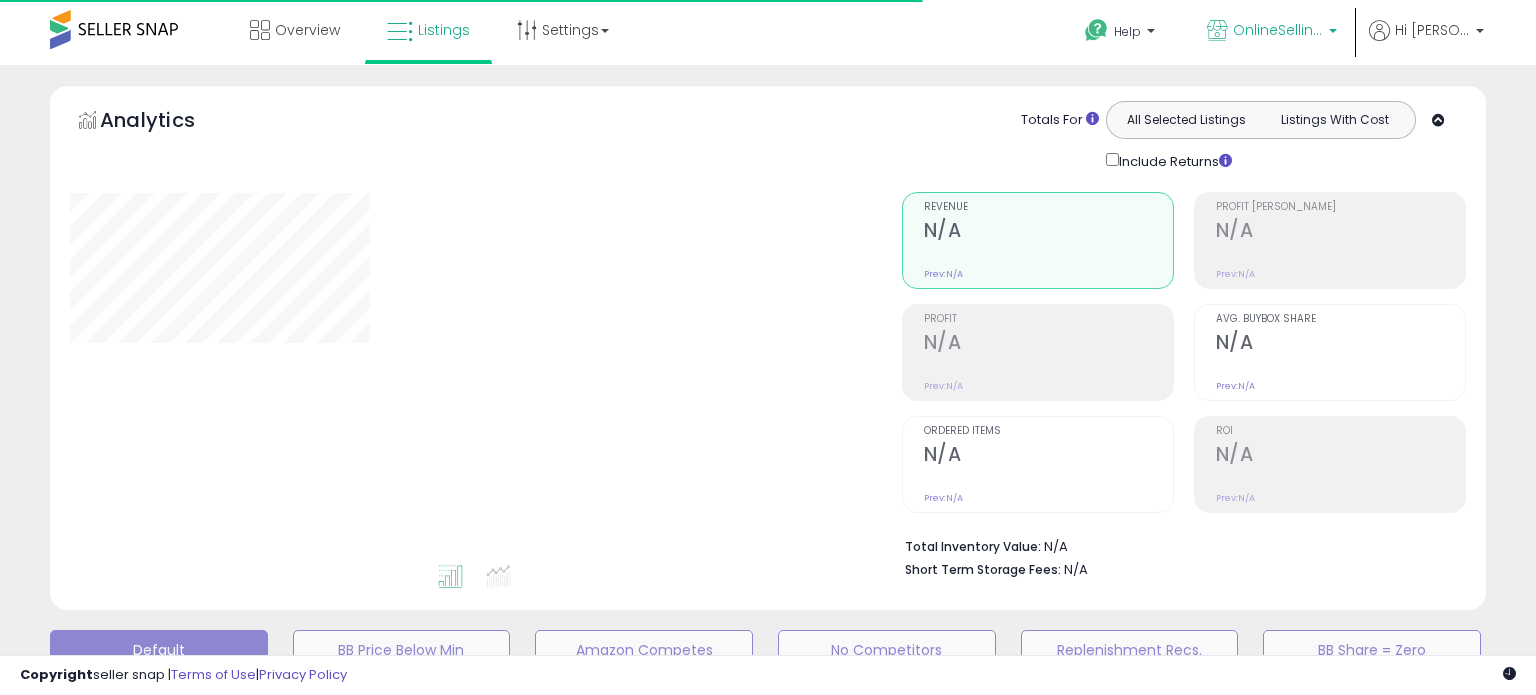 click on "OnlineSellingFirm" at bounding box center (1272, 32) 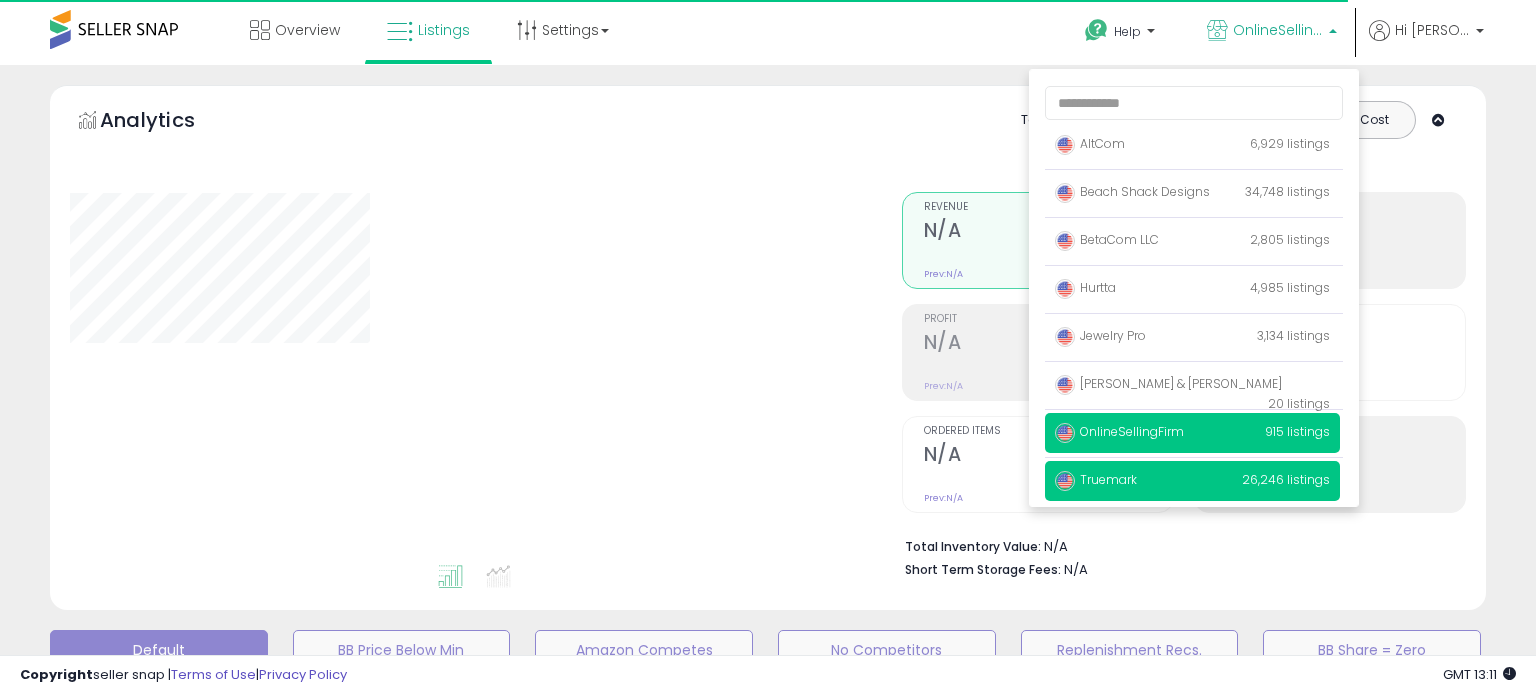 click on "Truemark
26,246
listings" at bounding box center (1192, 481) 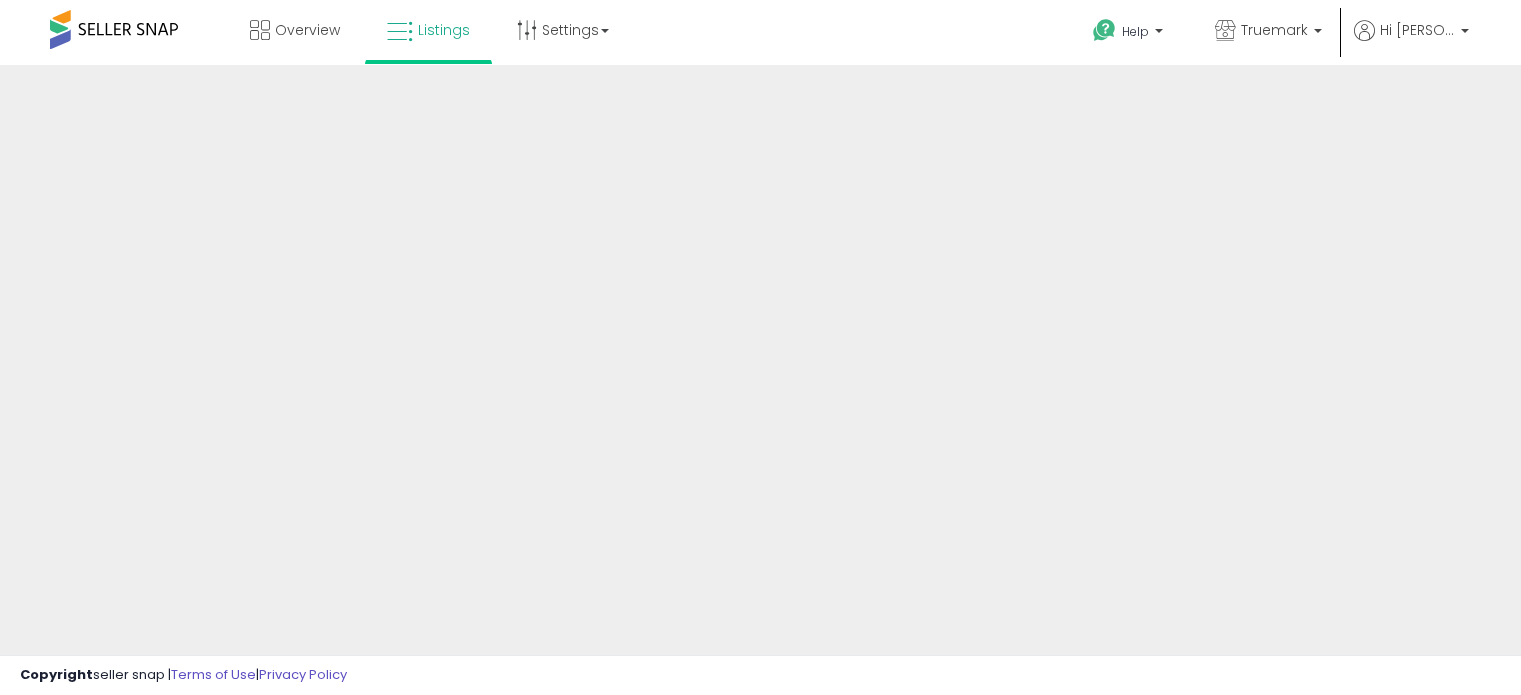 scroll, scrollTop: 0, scrollLeft: 0, axis: both 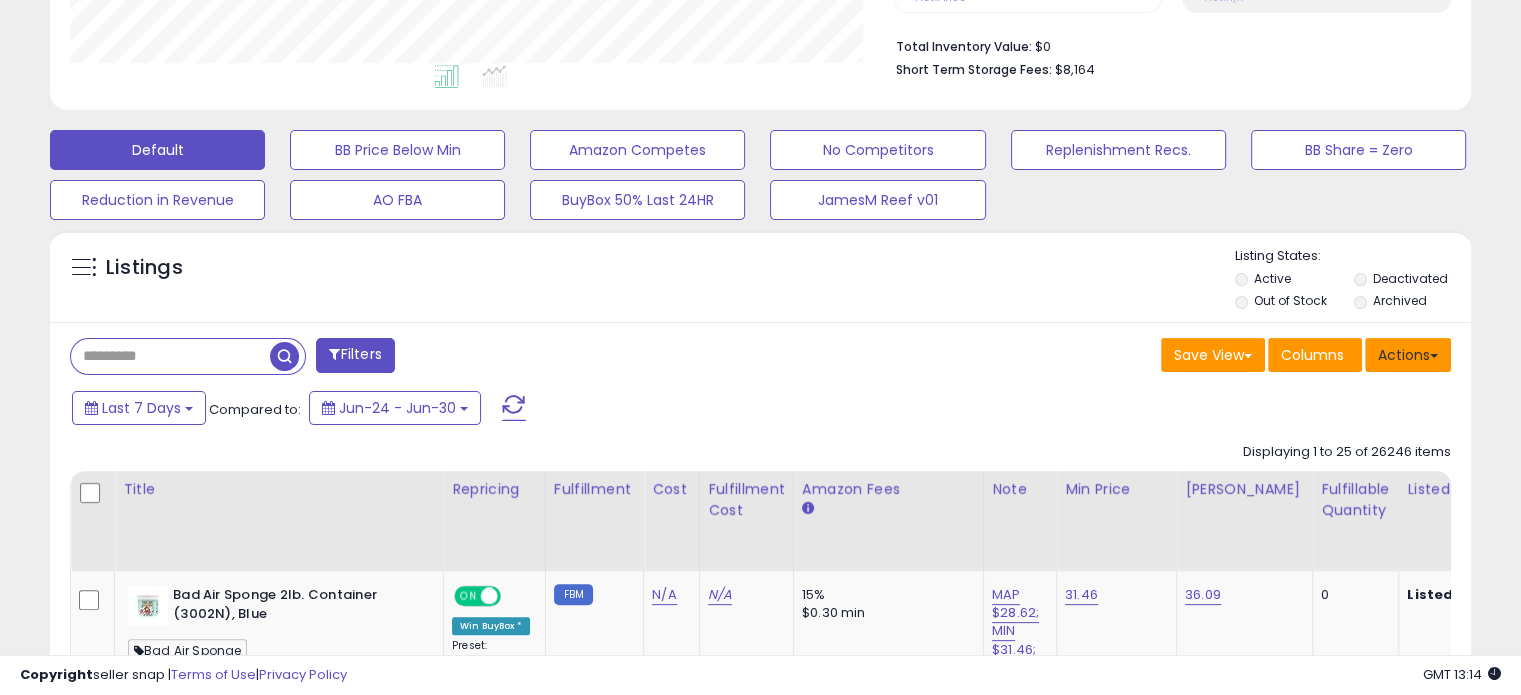 click on "Actions" at bounding box center [1408, 355] 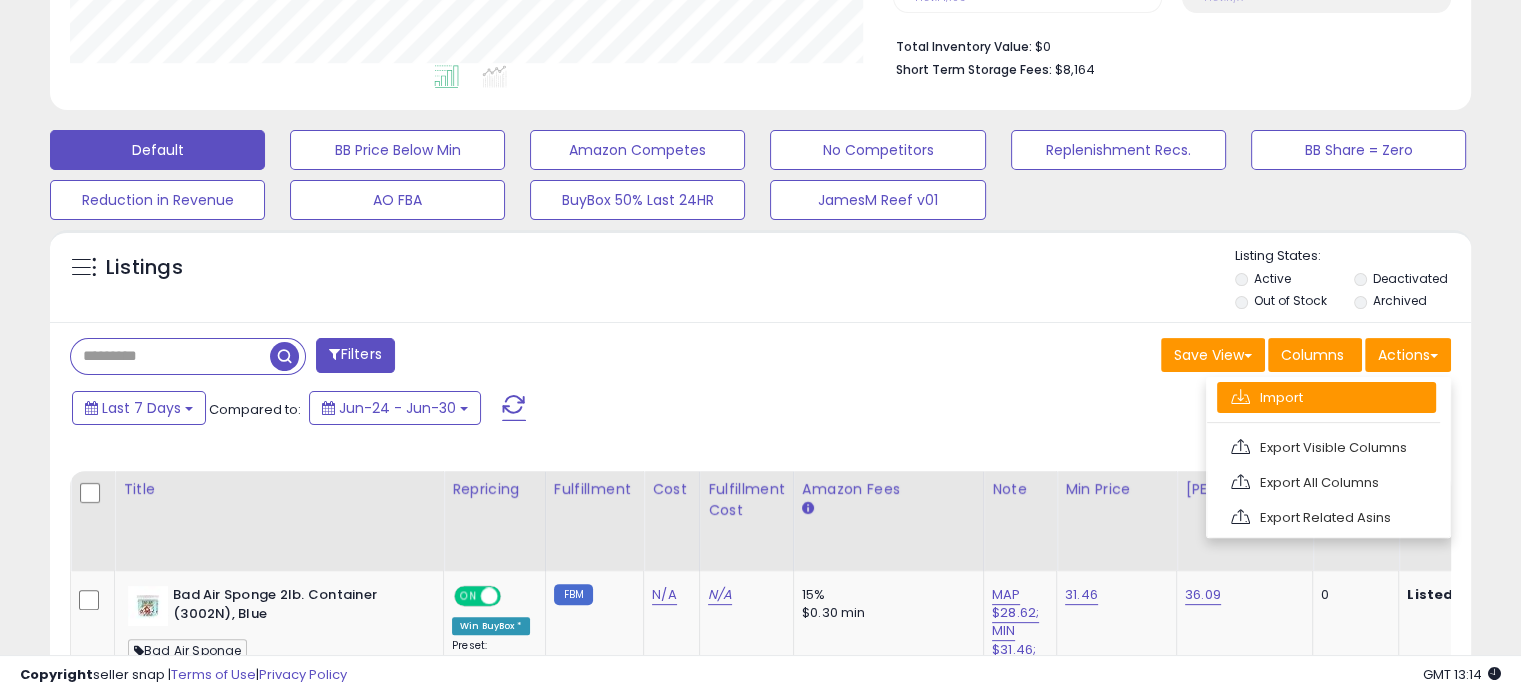 click on "Import" at bounding box center (1326, 397) 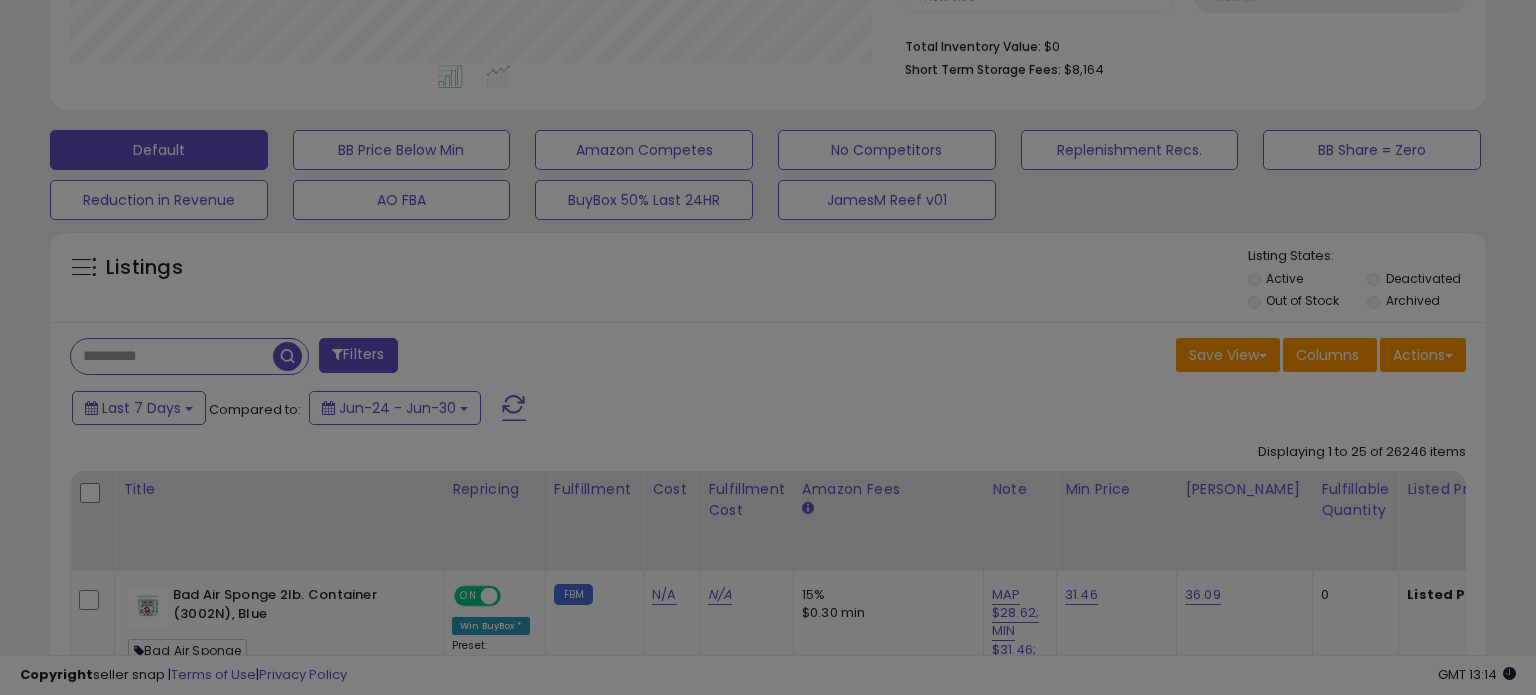 scroll, scrollTop: 999589, scrollLeft: 999168, axis: both 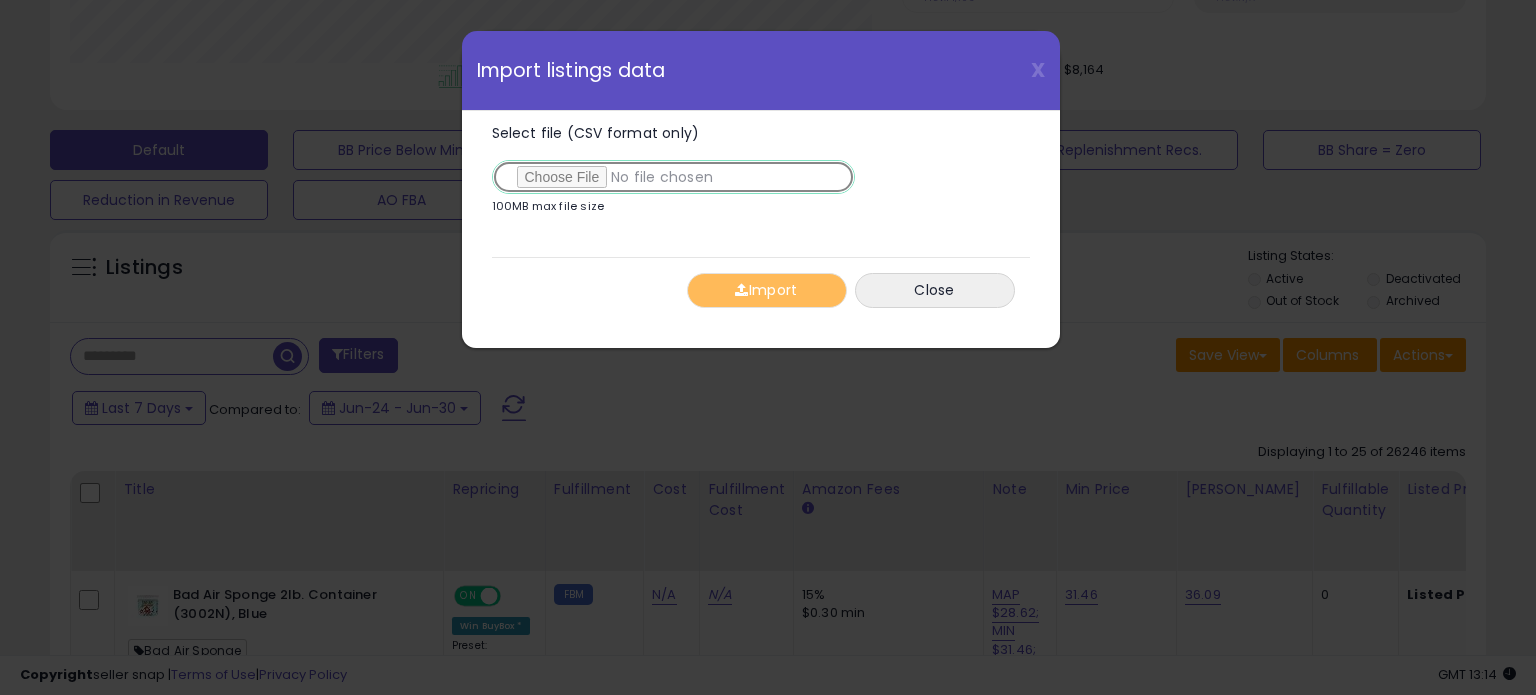 click on "Select file (CSV format only)" at bounding box center (673, 177) 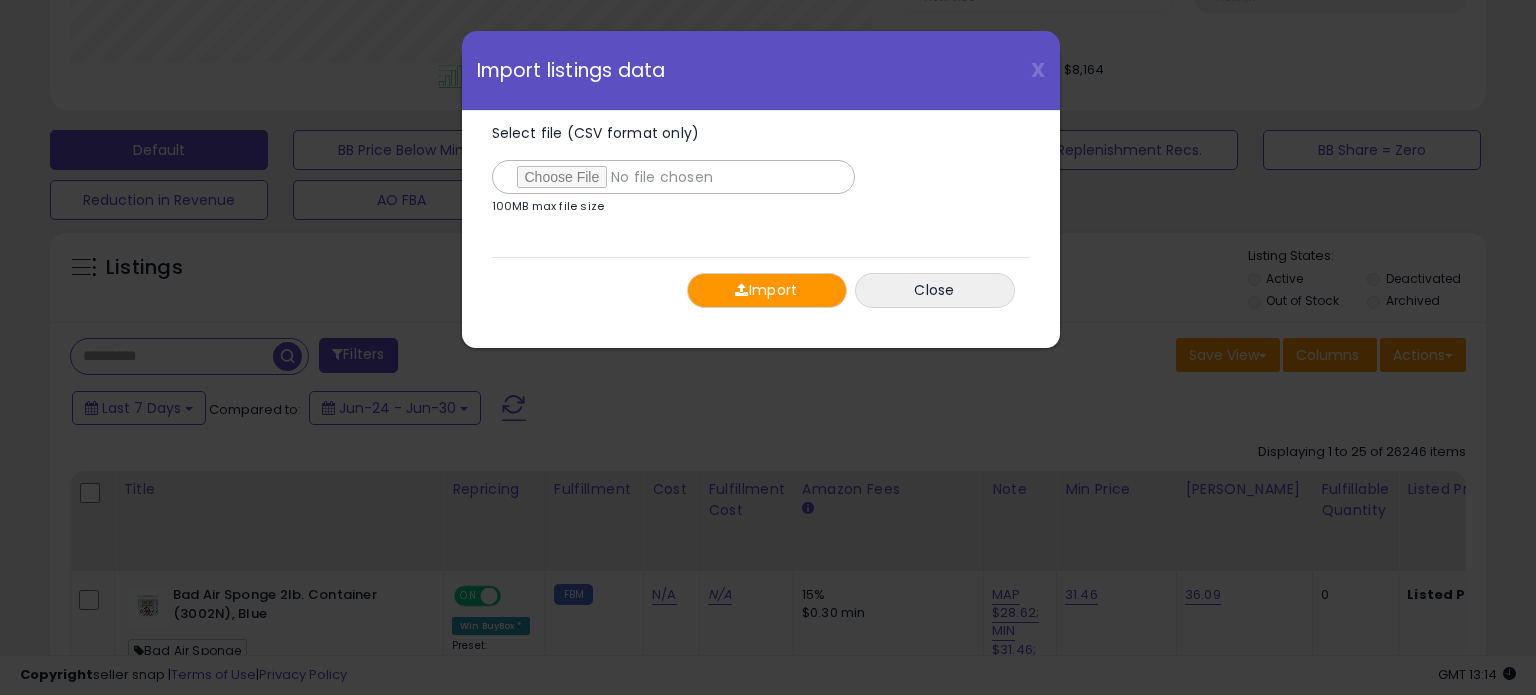 click on "Import" at bounding box center (767, 290) 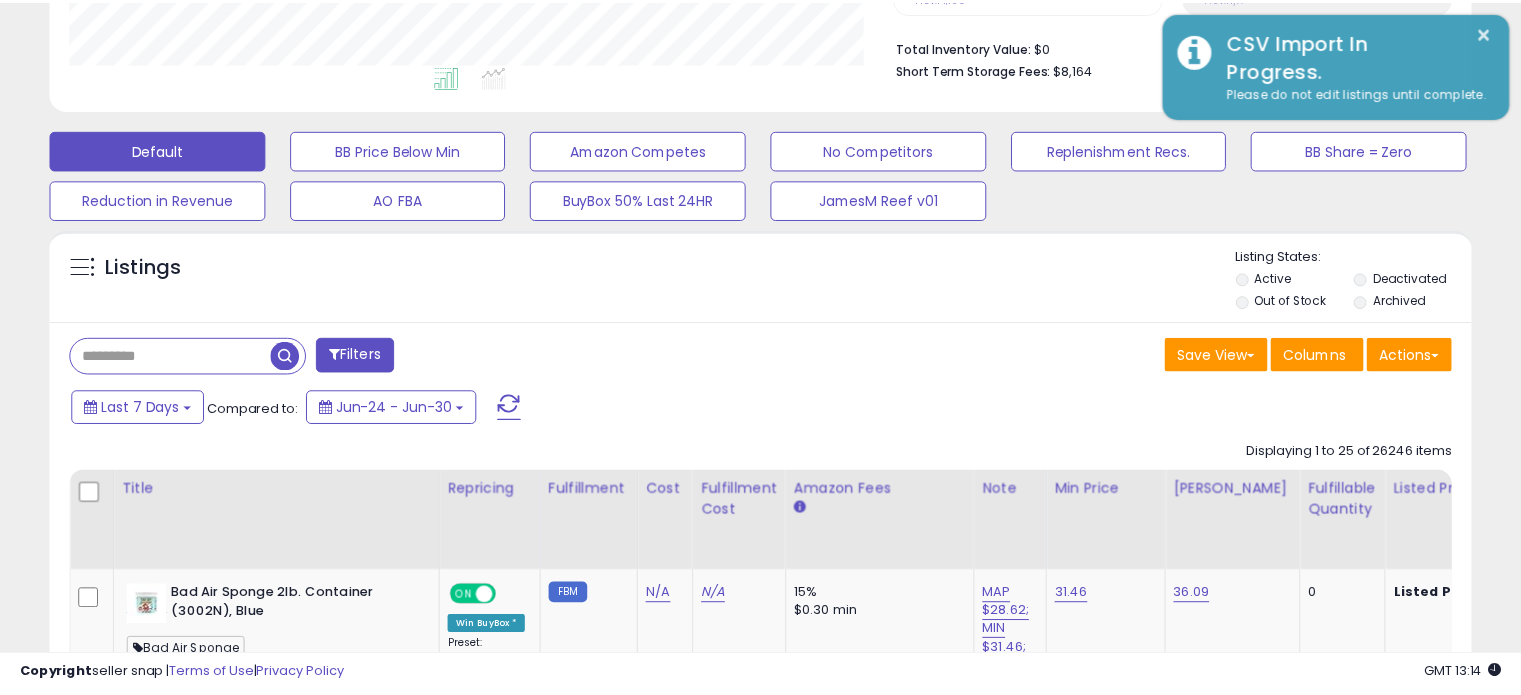 scroll, scrollTop: 409, scrollLeft: 822, axis: both 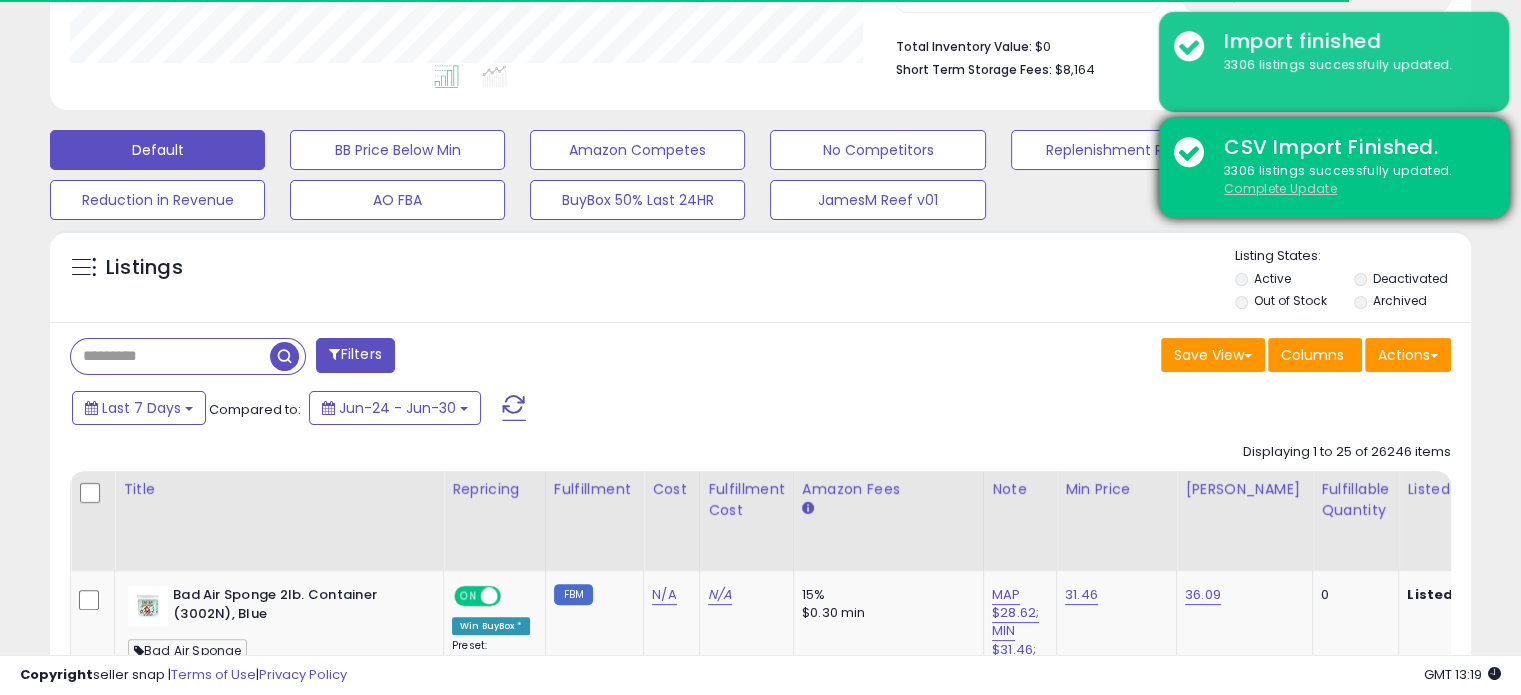 click on "Complete Update" at bounding box center (1280, 188) 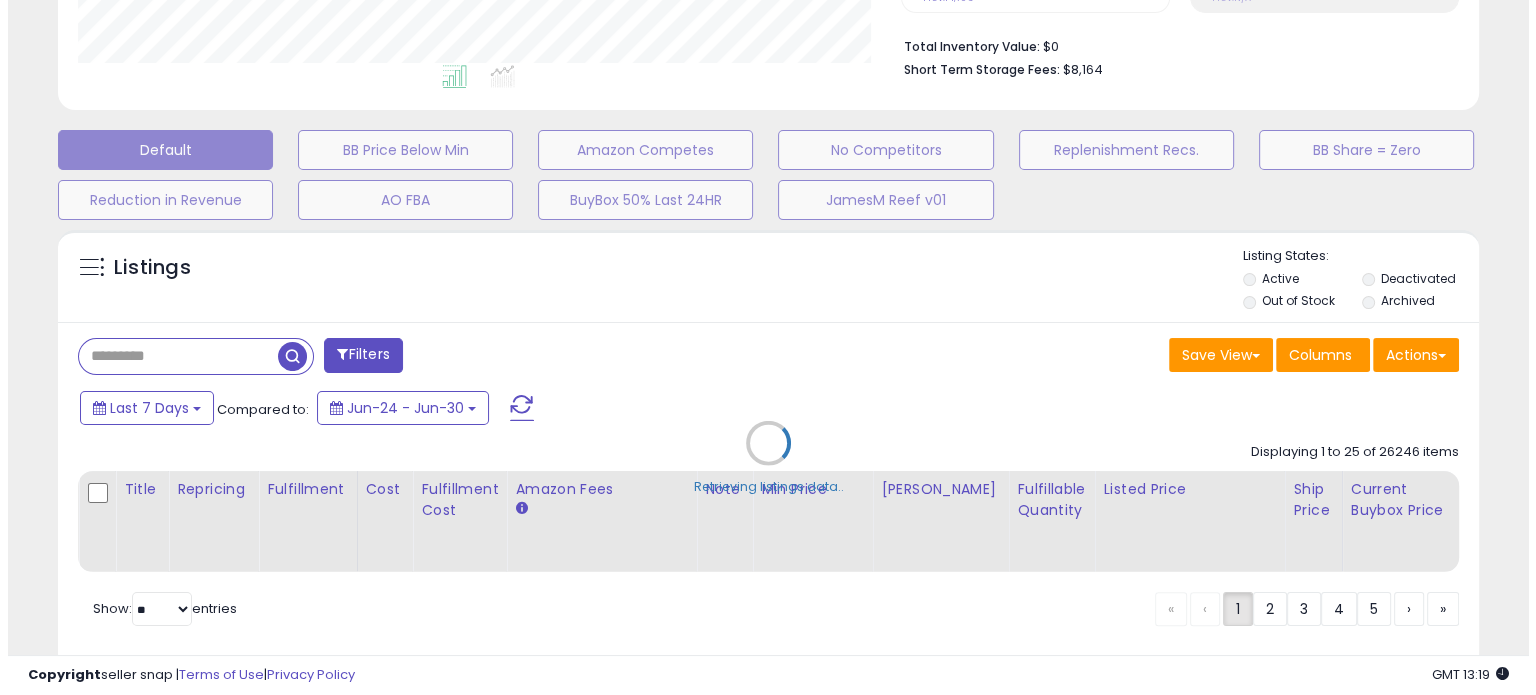 scroll, scrollTop: 999589, scrollLeft: 999168, axis: both 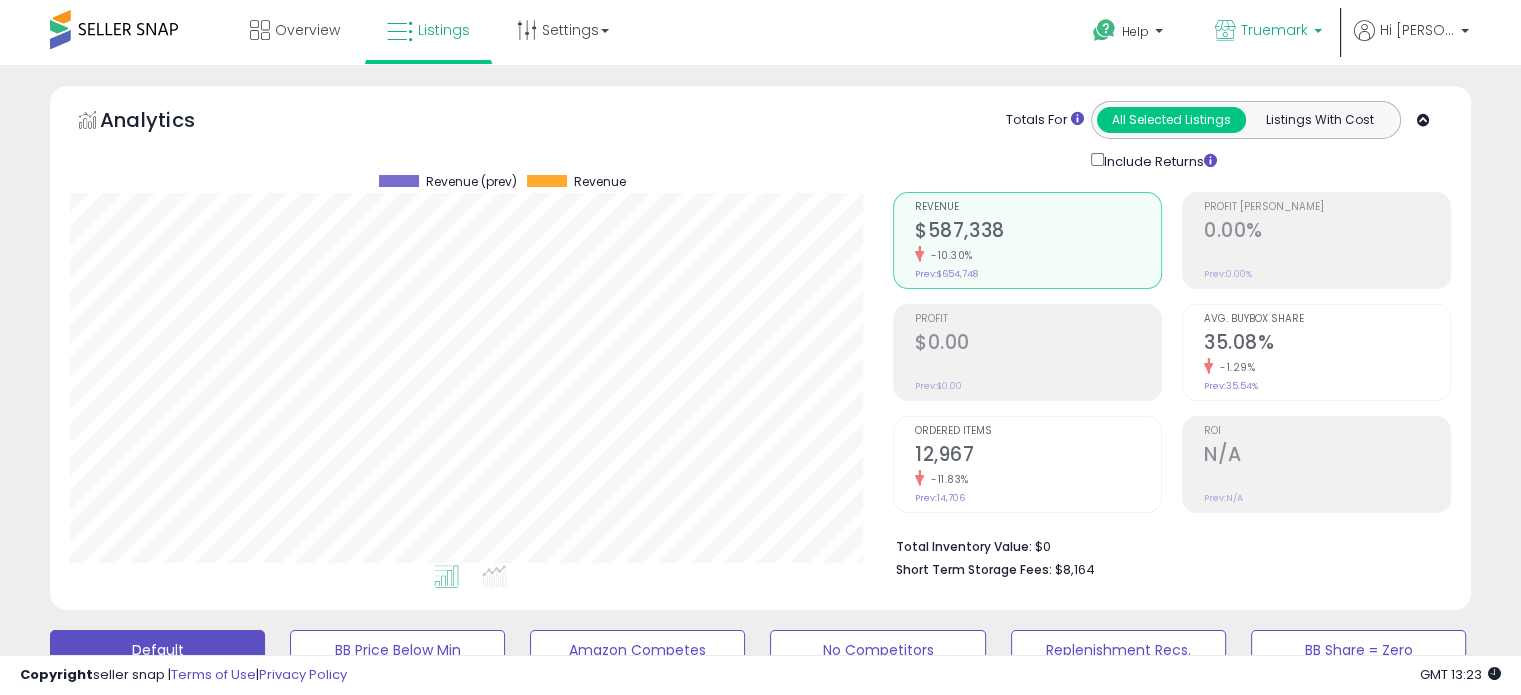click on "Truemark" at bounding box center (1274, 30) 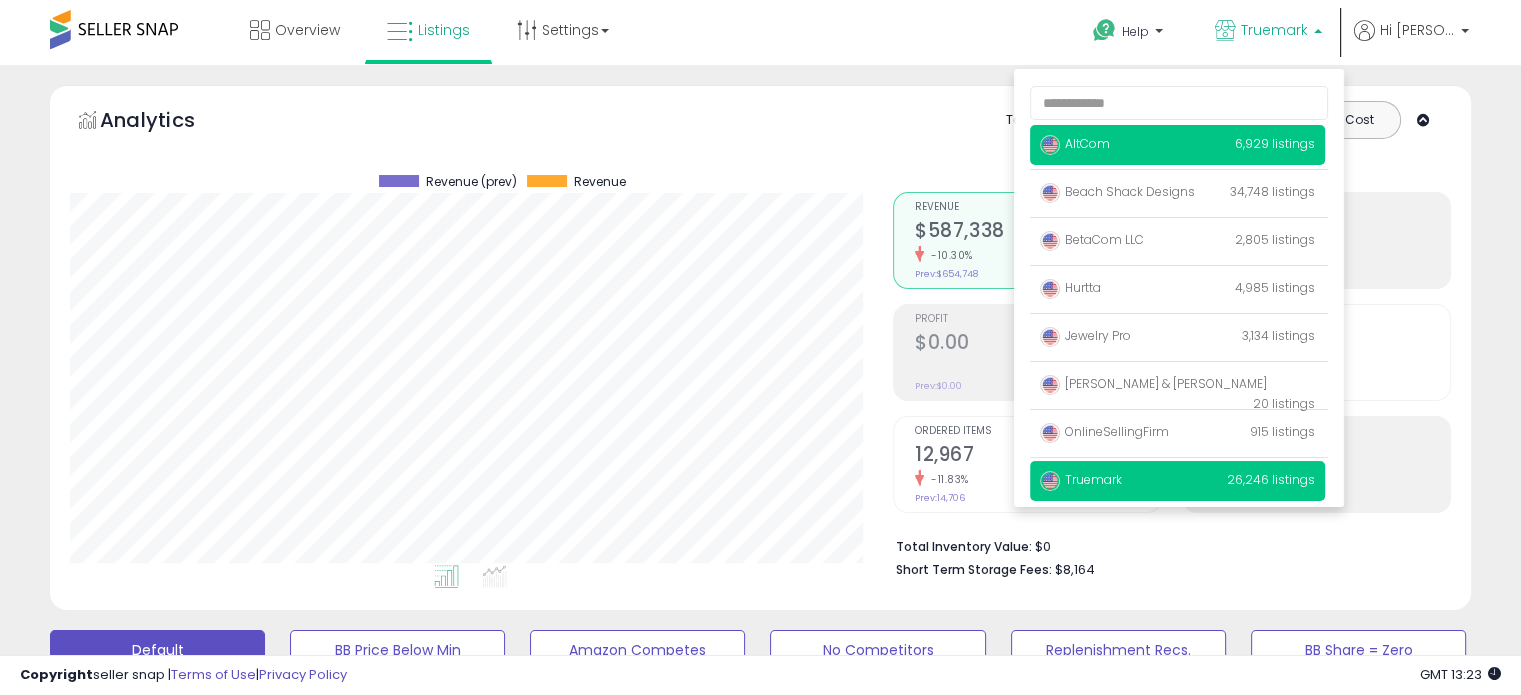 click on "AltCom
6,929
listings" at bounding box center (1177, 145) 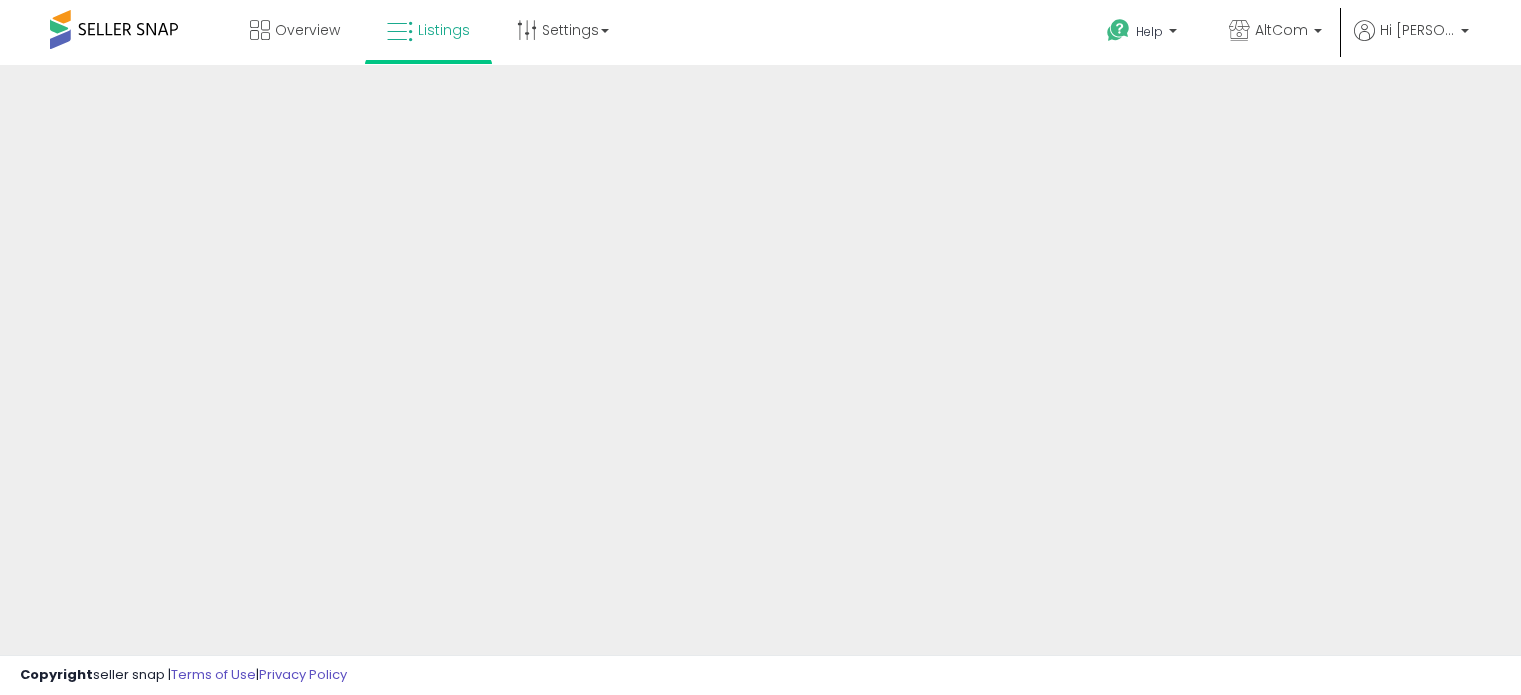 scroll, scrollTop: 0, scrollLeft: 0, axis: both 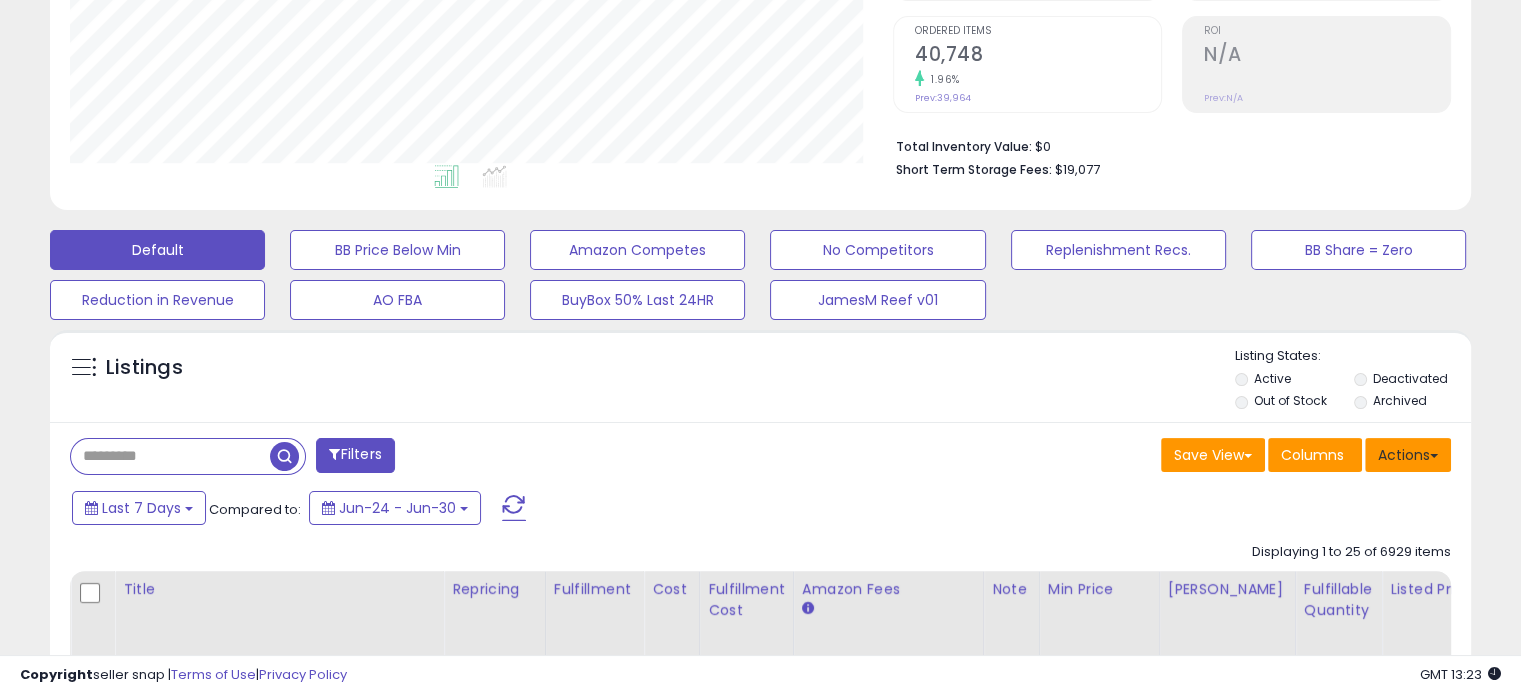 click on "Actions" at bounding box center [1408, 455] 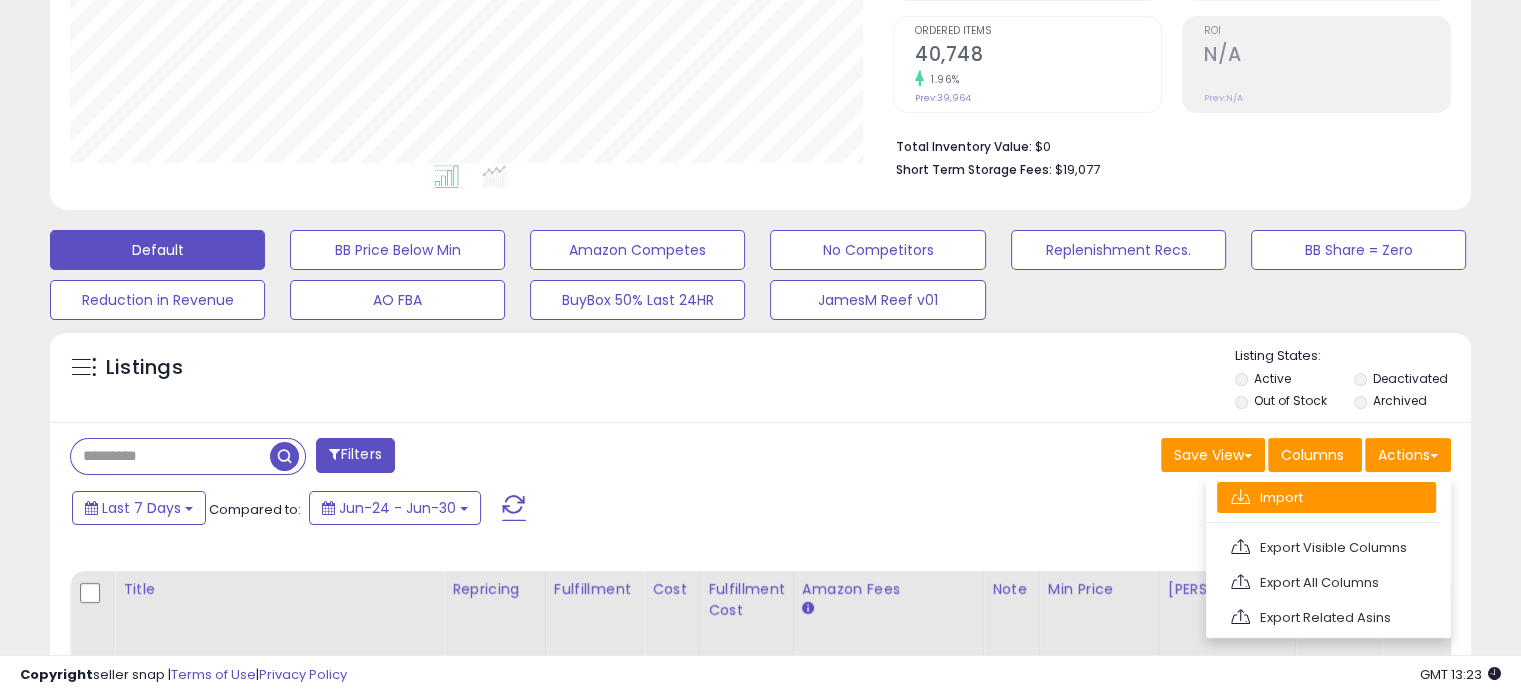 click on "Import" at bounding box center [1326, 497] 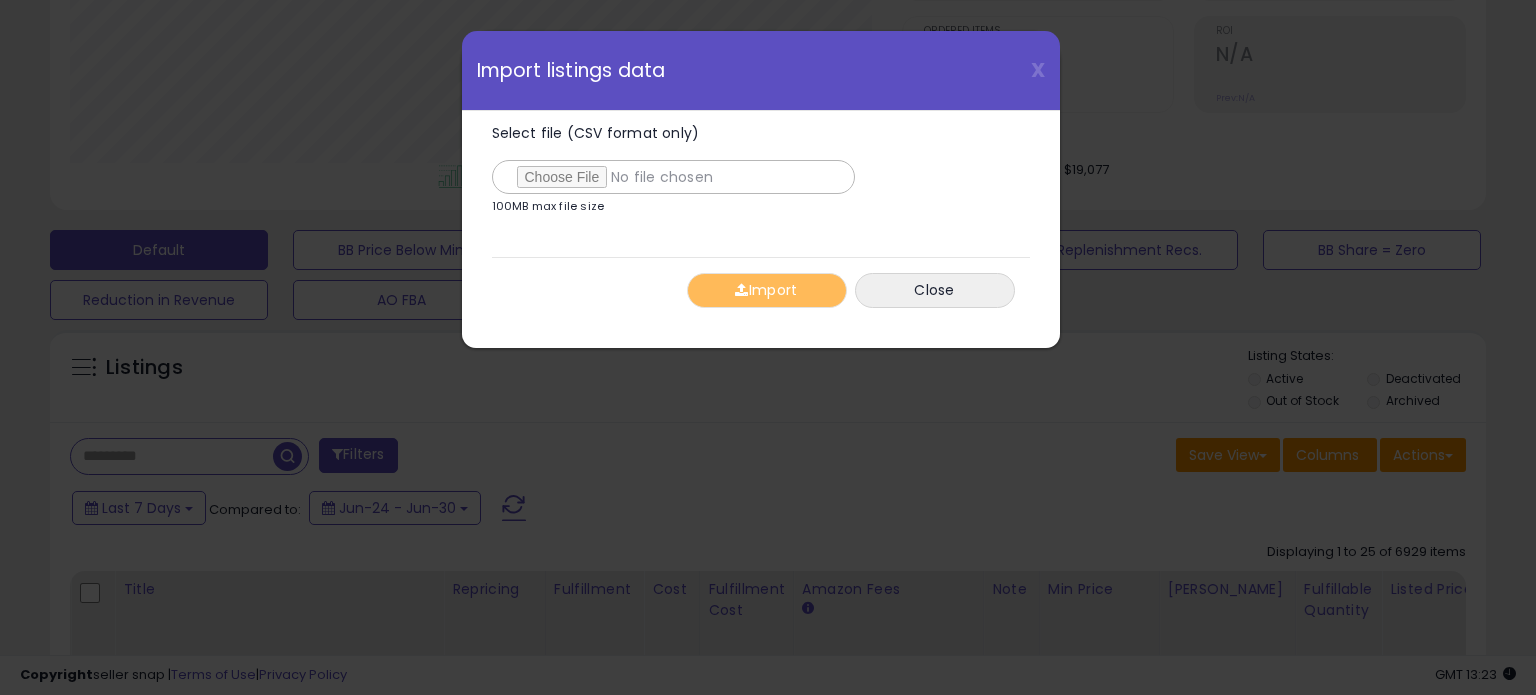 scroll, scrollTop: 999589, scrollLeft: 999168, axis: both 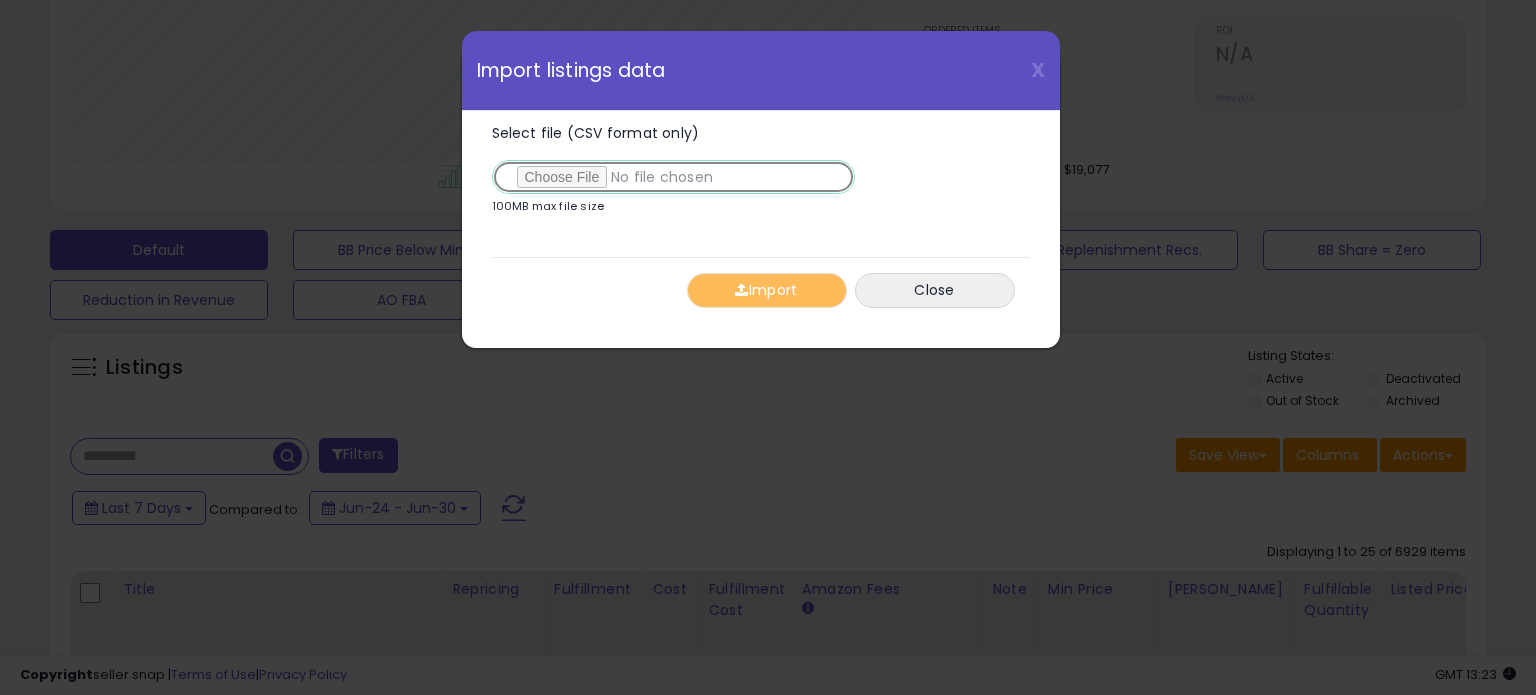 click on "Select file (CSV format only)" at bounding box center (673, 177) 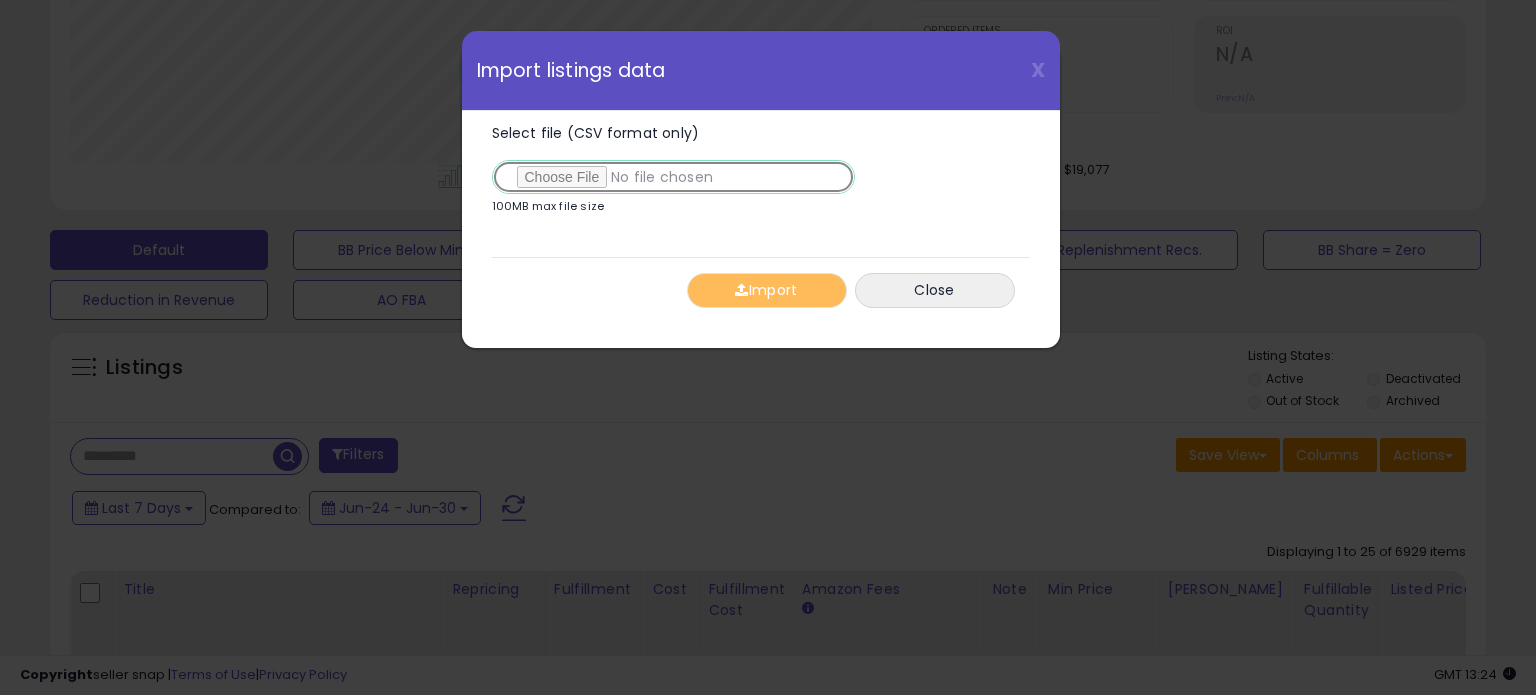type on "**********" 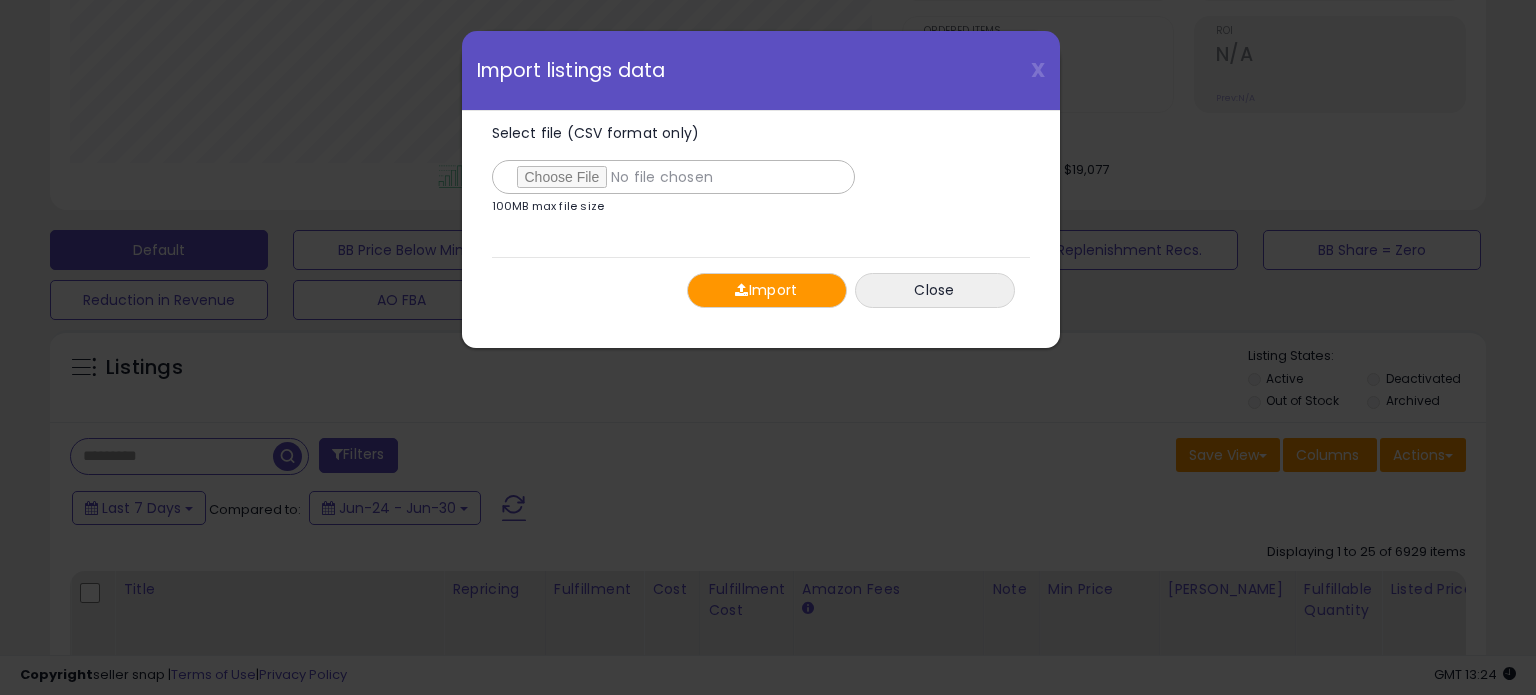 click on "Import" at bounding box center (767, 290) 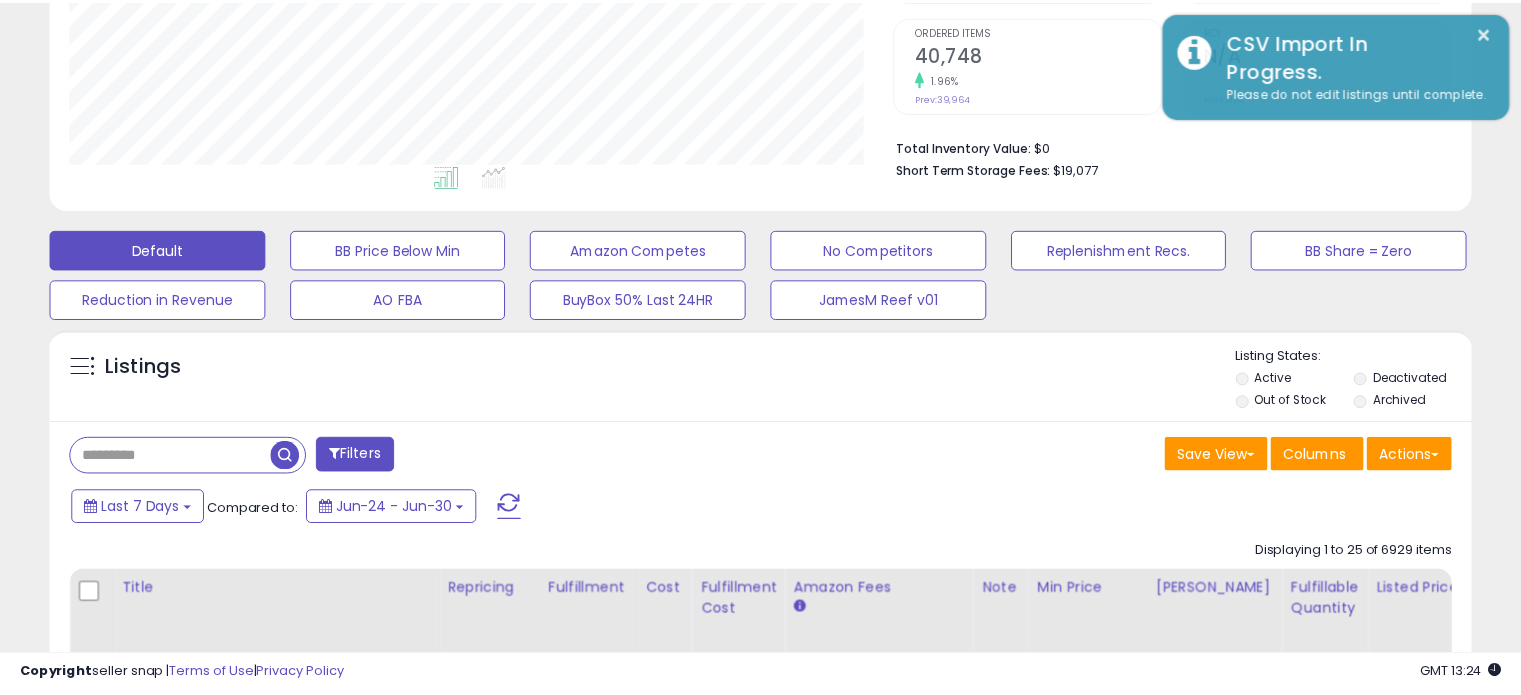 scroll, scrollTop: 0, scrollLeft: 0, axis: both 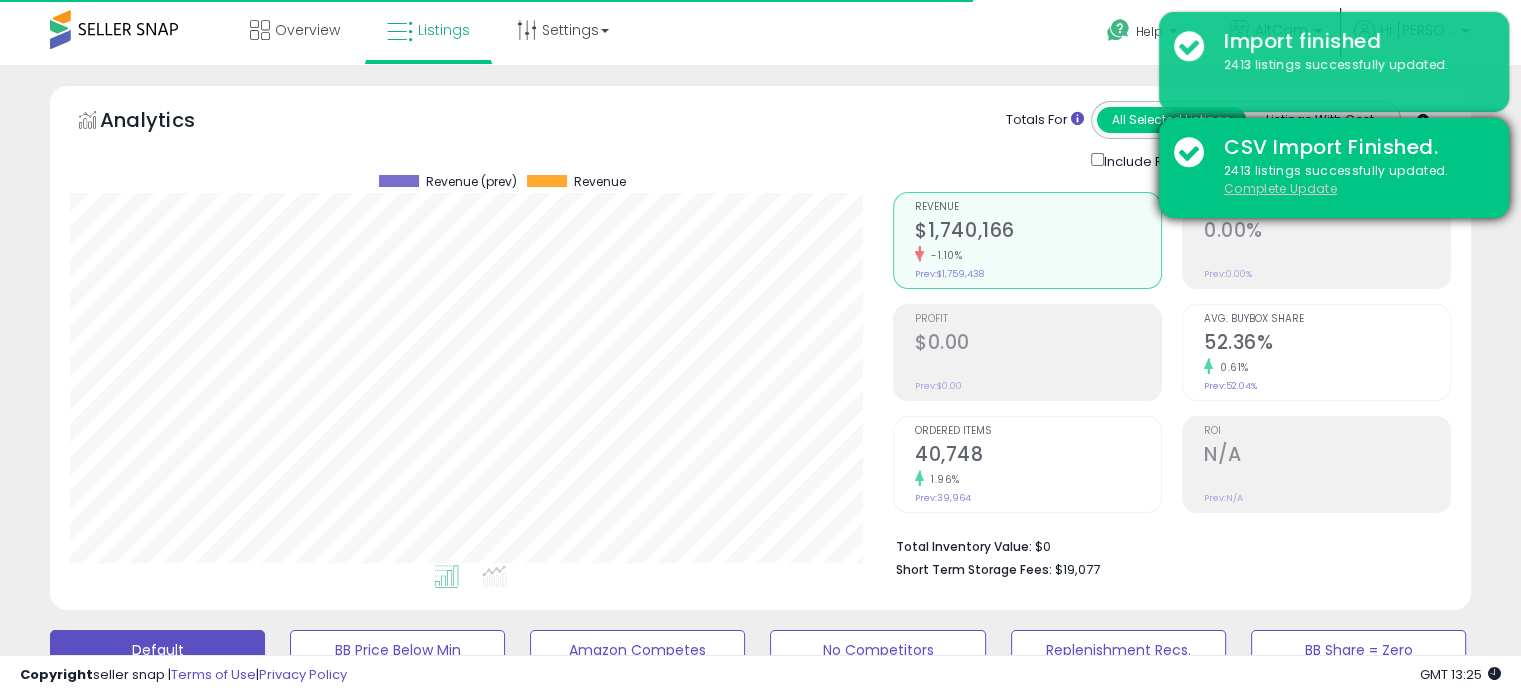 click on "Complete Update" at bounding box center (1280, 188) 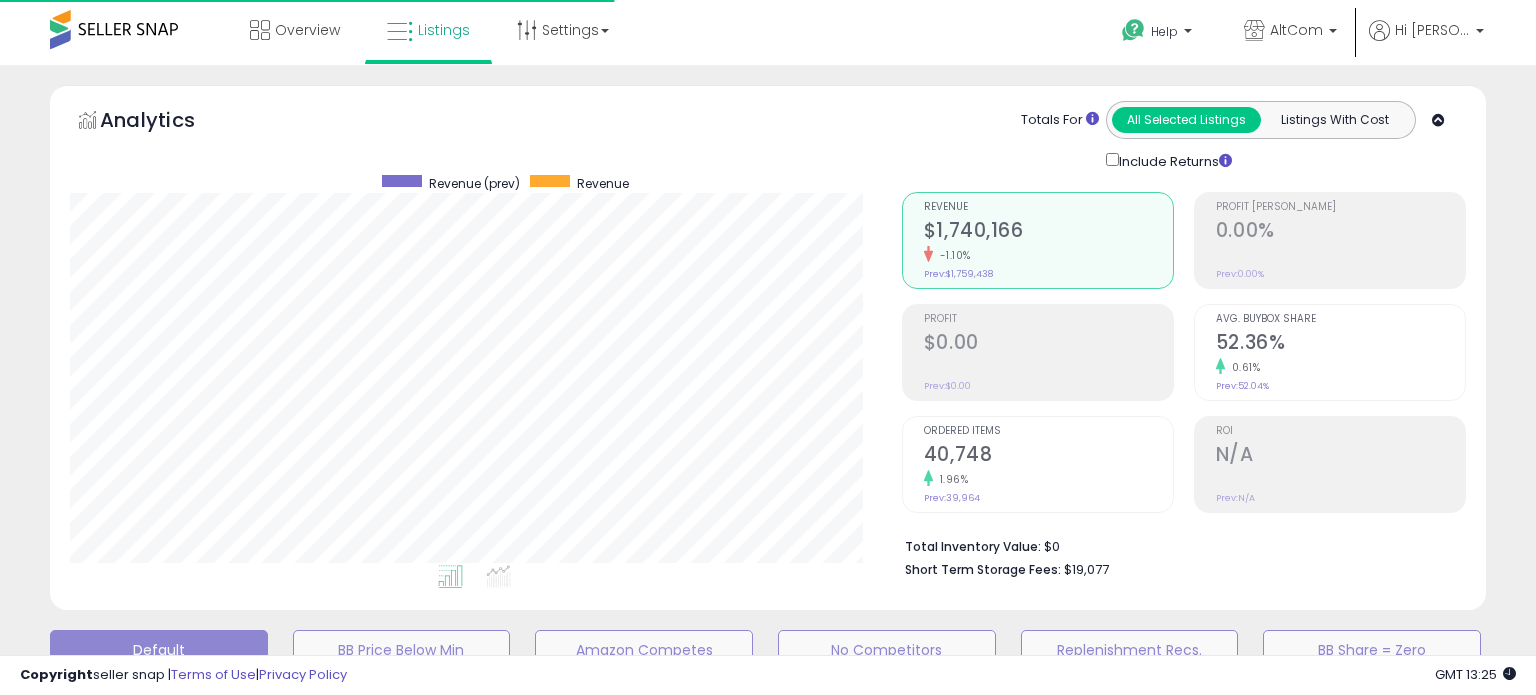scroll, scrollTop: 999589, scrollLeft: 999168, axis: both 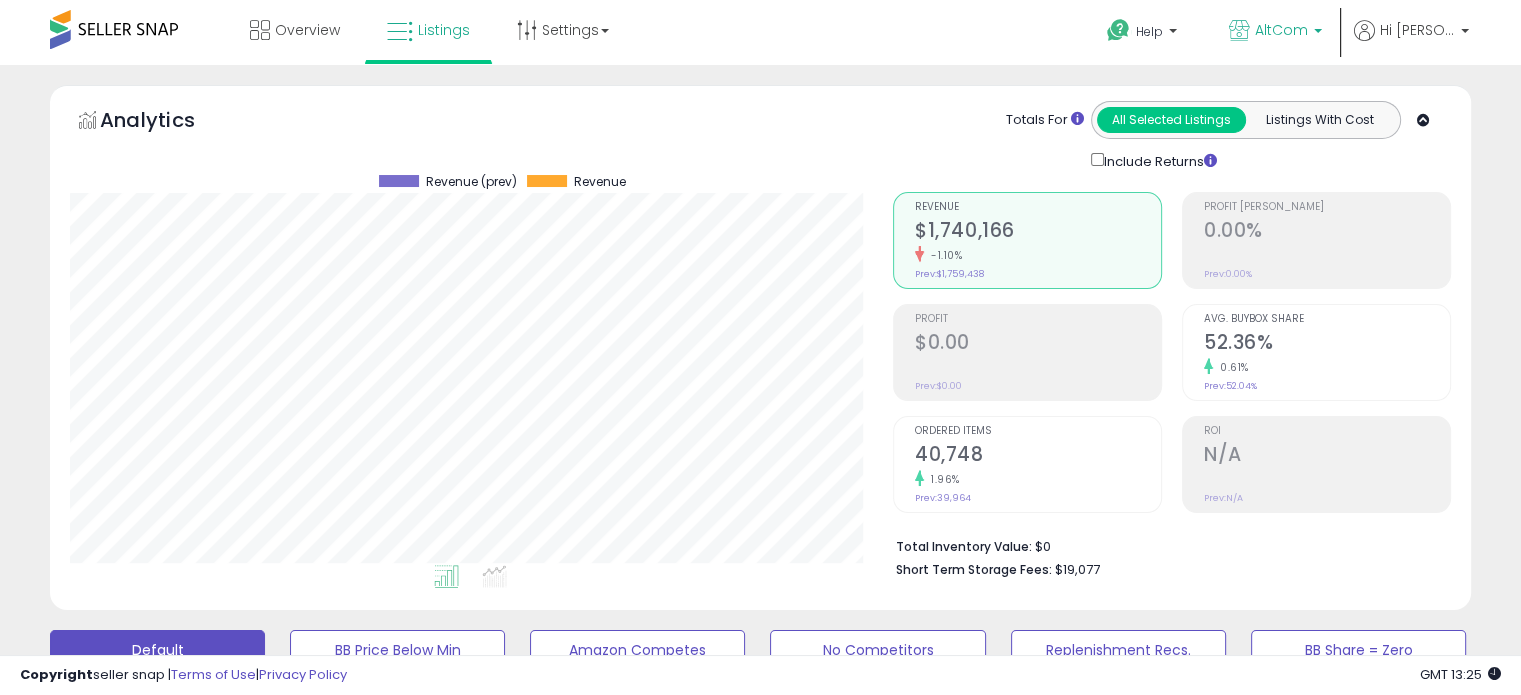 click at bounding box center [1318, 36] 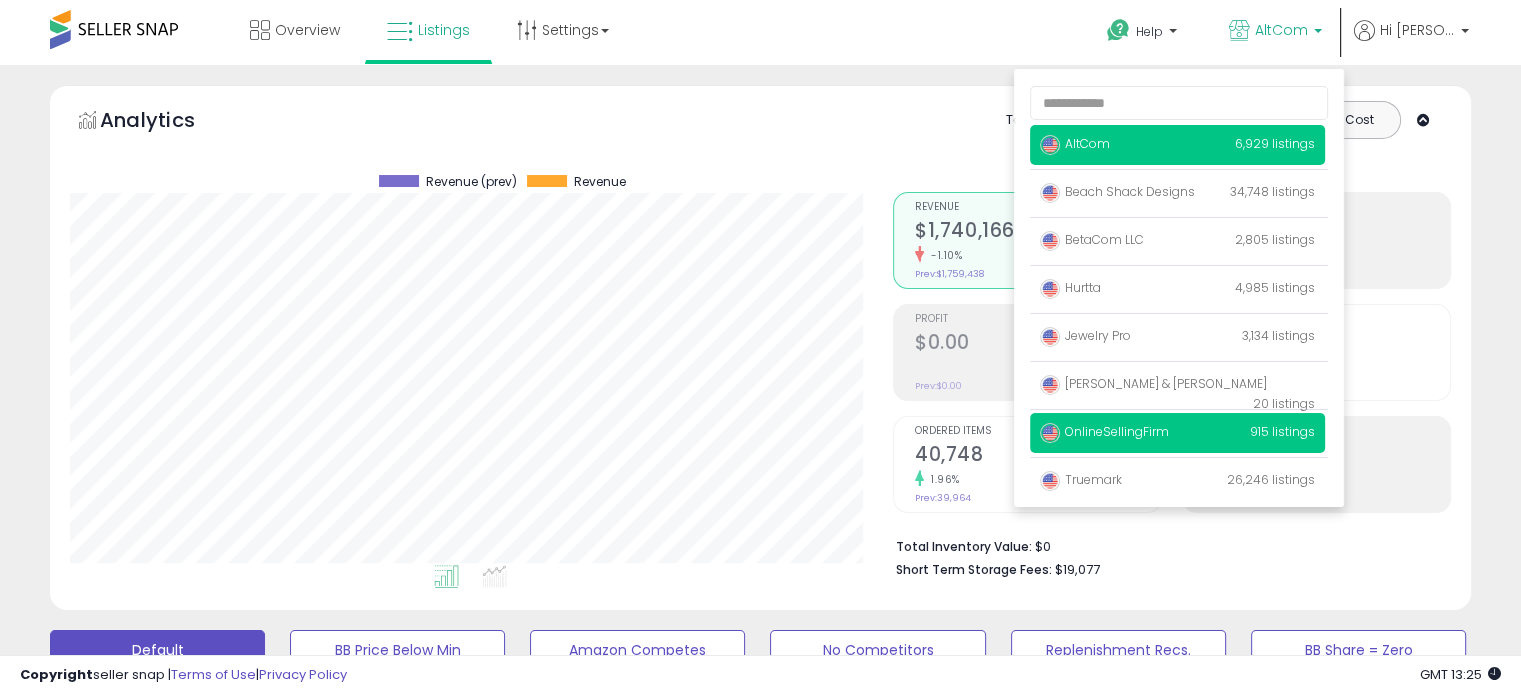 click on "OnlineSellingFirm
915
listings" at bounding box center (1177, 433) 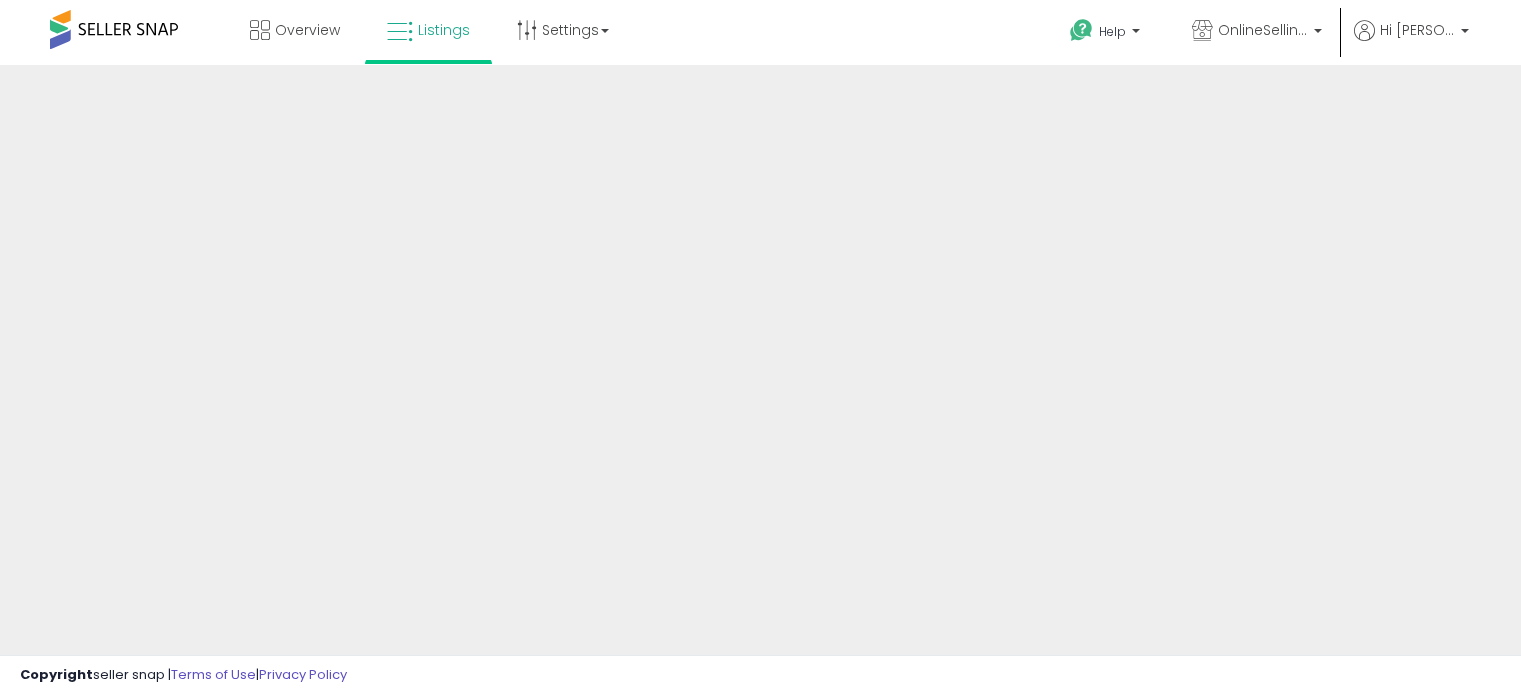 scroll, scrollTop: 0, scrollLeft: 0, axis: both 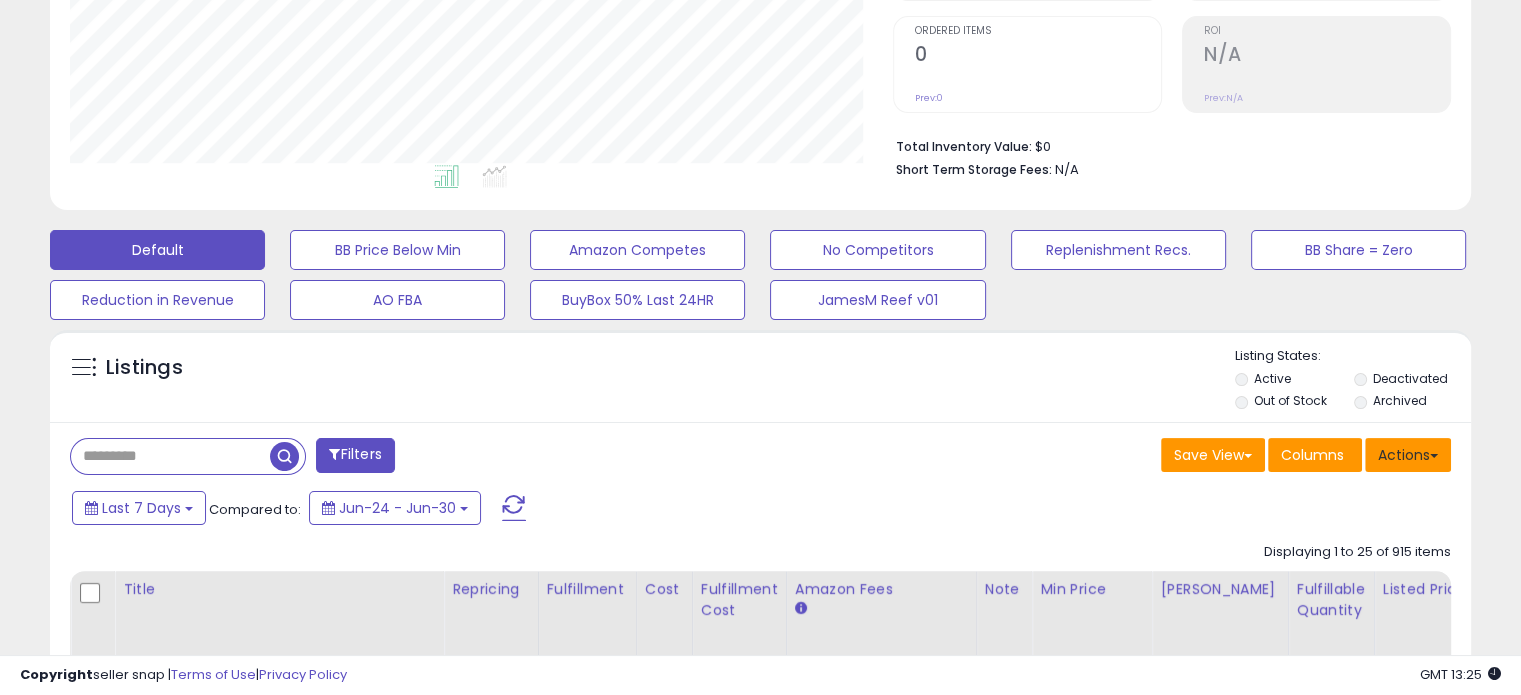 click on "Actions" at bounding box center [1408, 455] 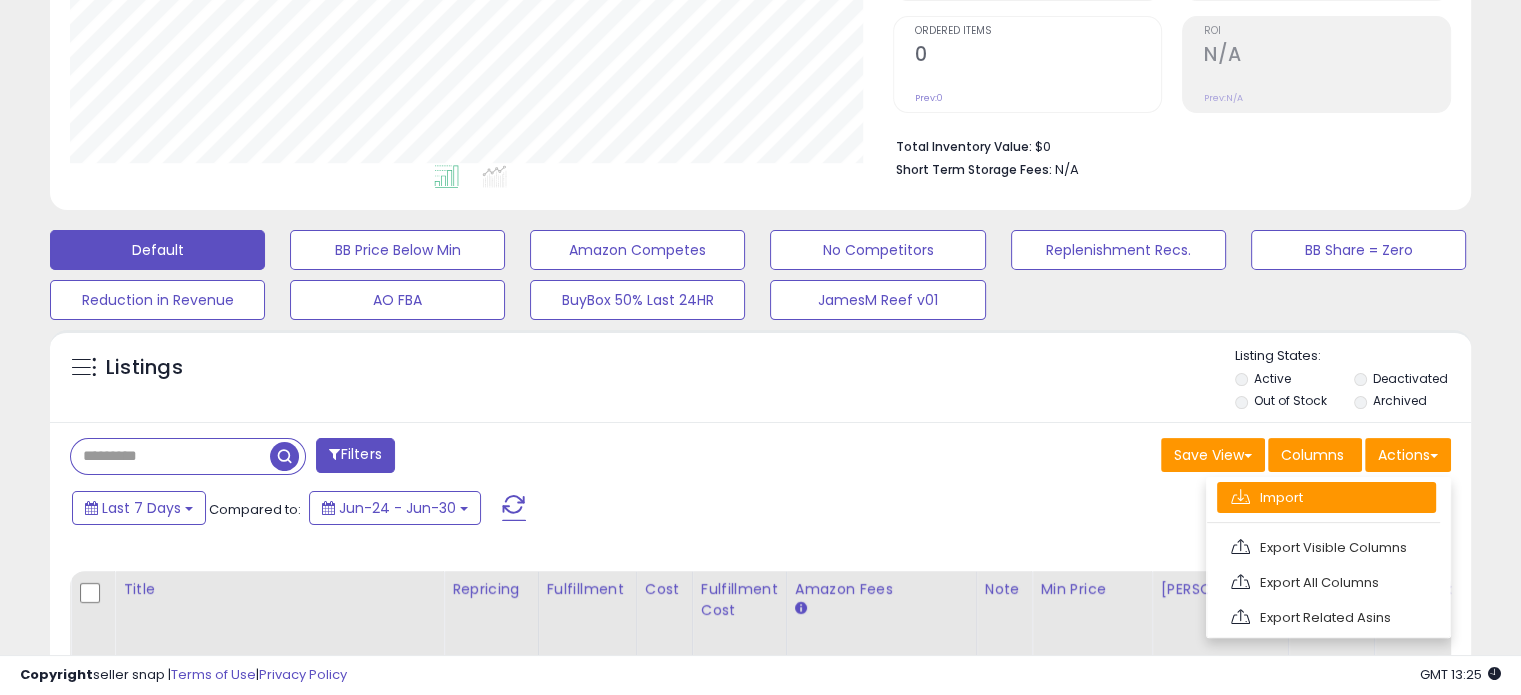 click on "Import" at bounding box center (1326, 497) 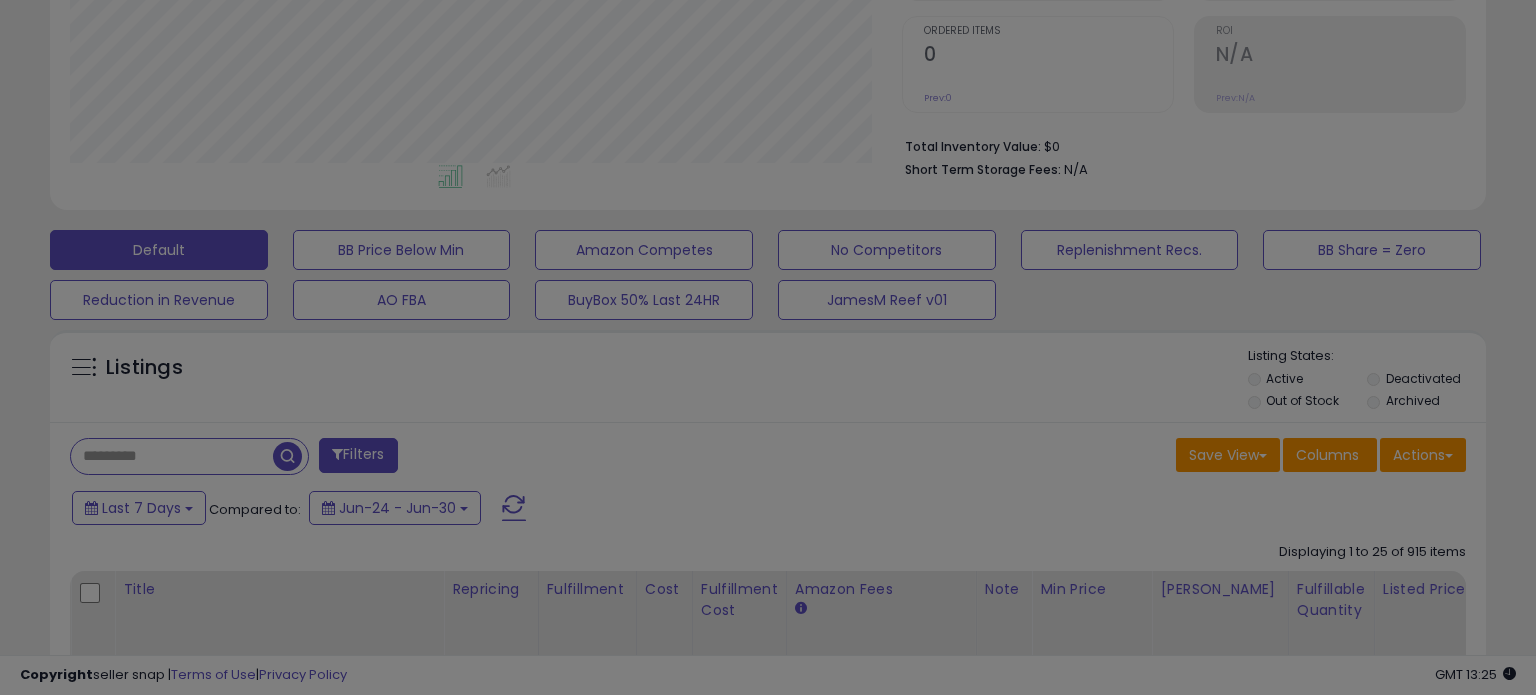 scroll, scrollTop: 999589, scrollLeft: 999168, axis: both 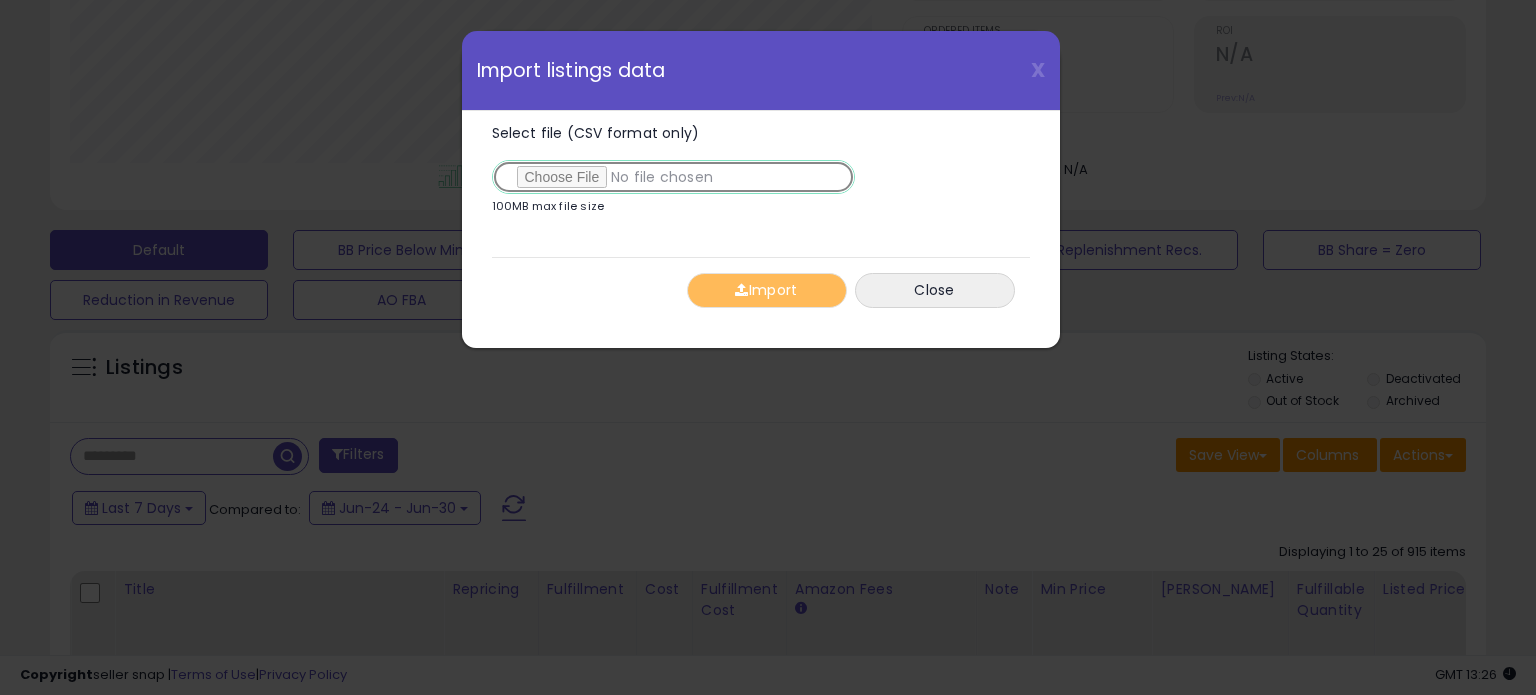 click on "Select file (CSV format only)" at bounding box center (673, 177) 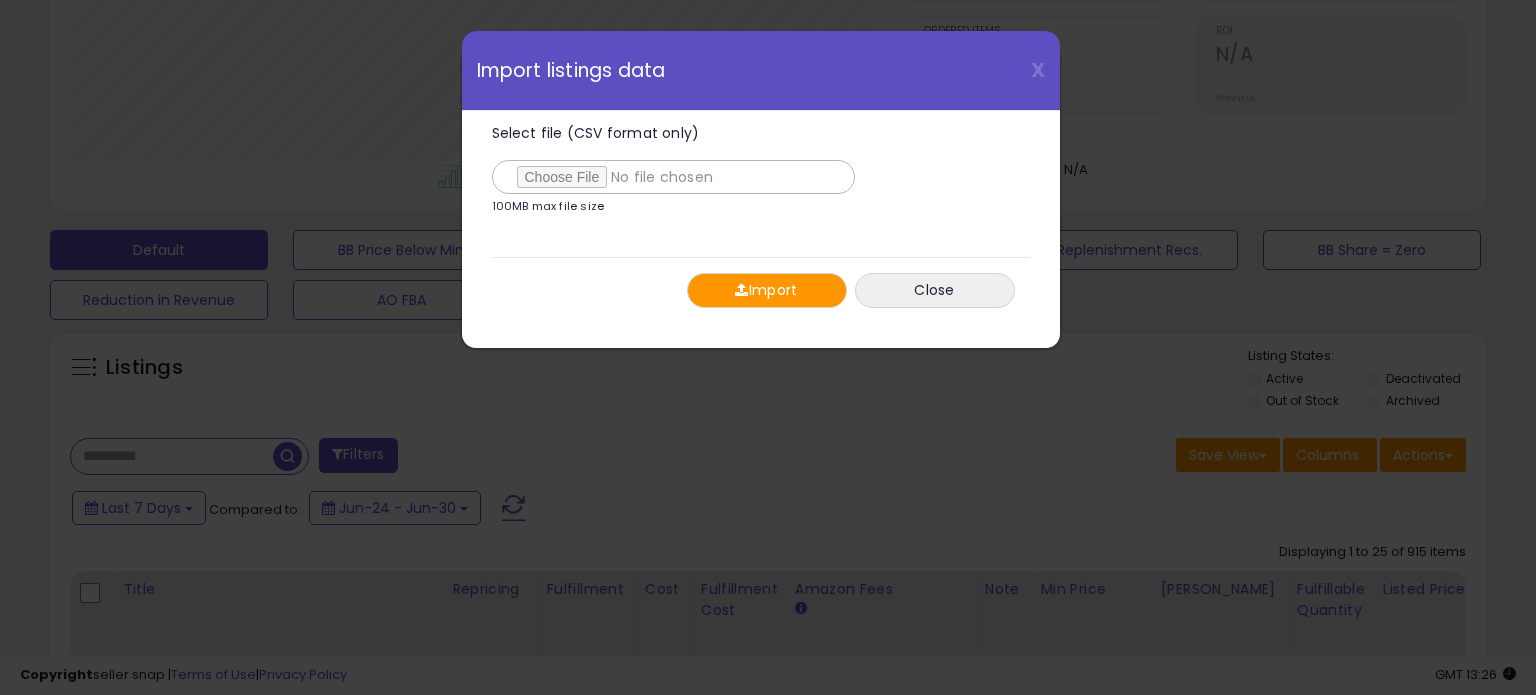 click on "Import" at bounding box center (767, 290) 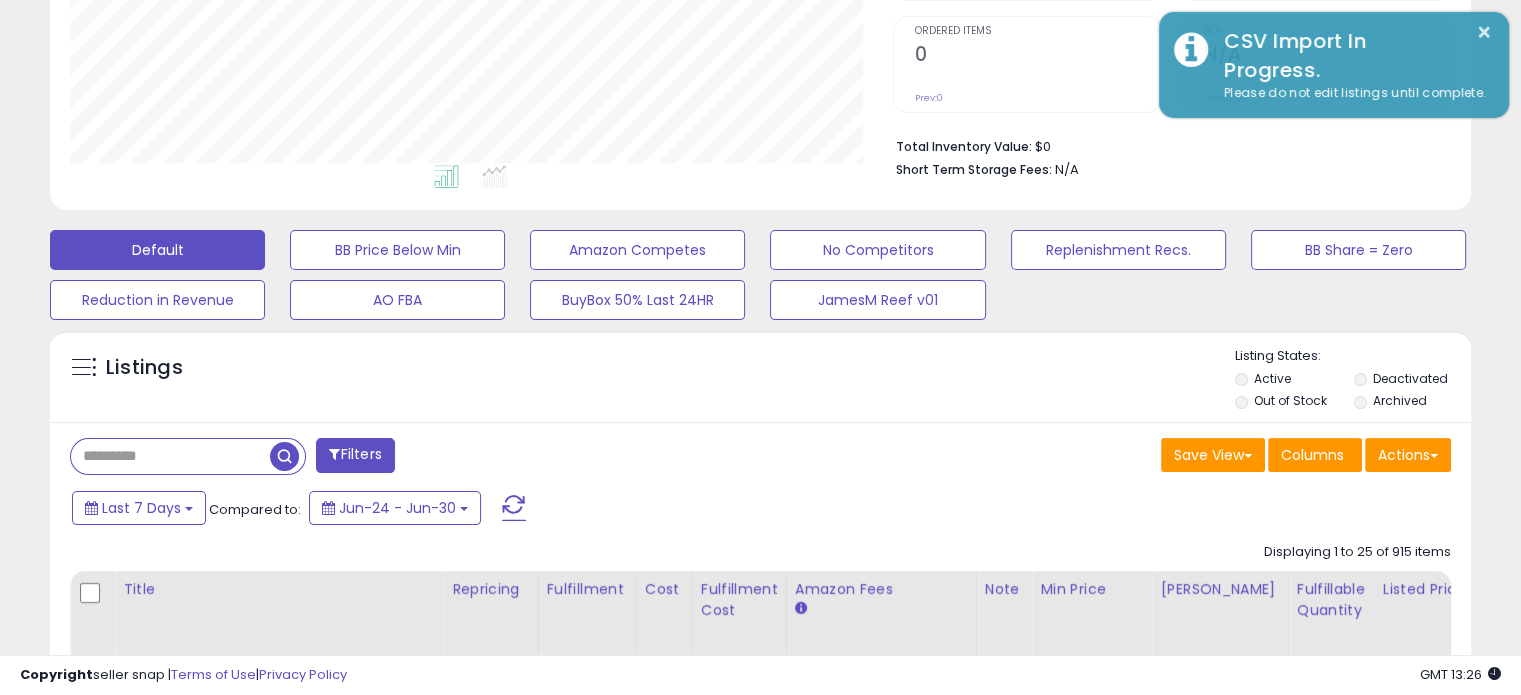 scroll, scrollTop: 409, scrollLeft: 822, axis: both 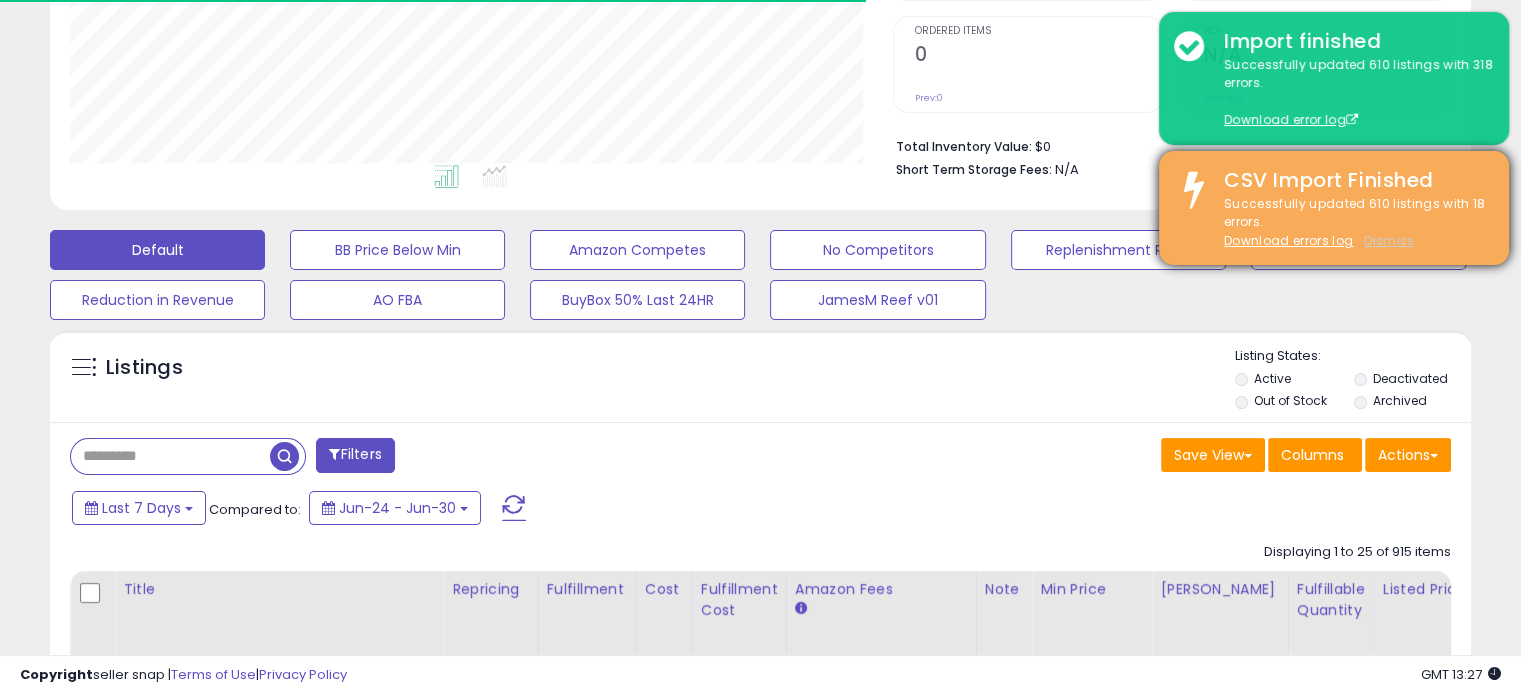 click on "Dismiss" at bounding box center [1389, 240] 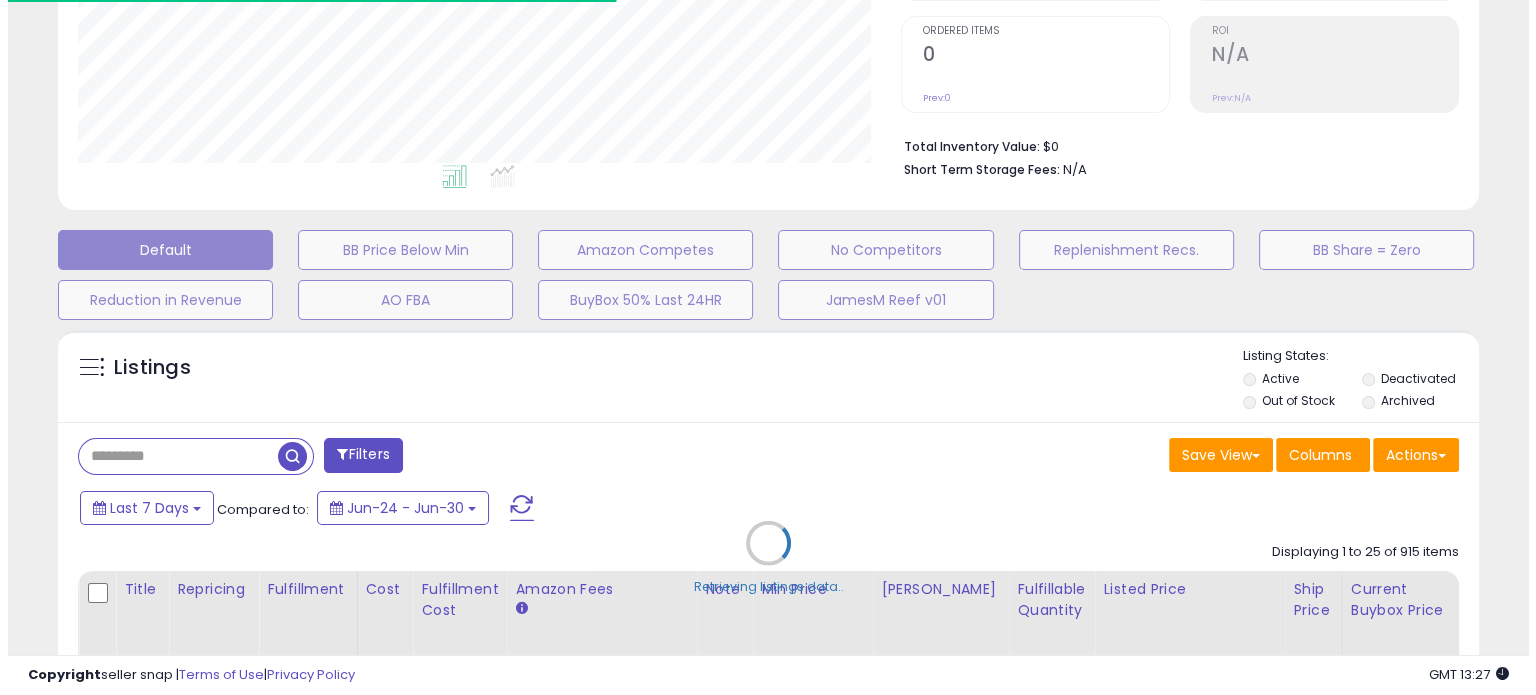scroll, scrollTop: 999589, scrollLeft: 999168, axis: both 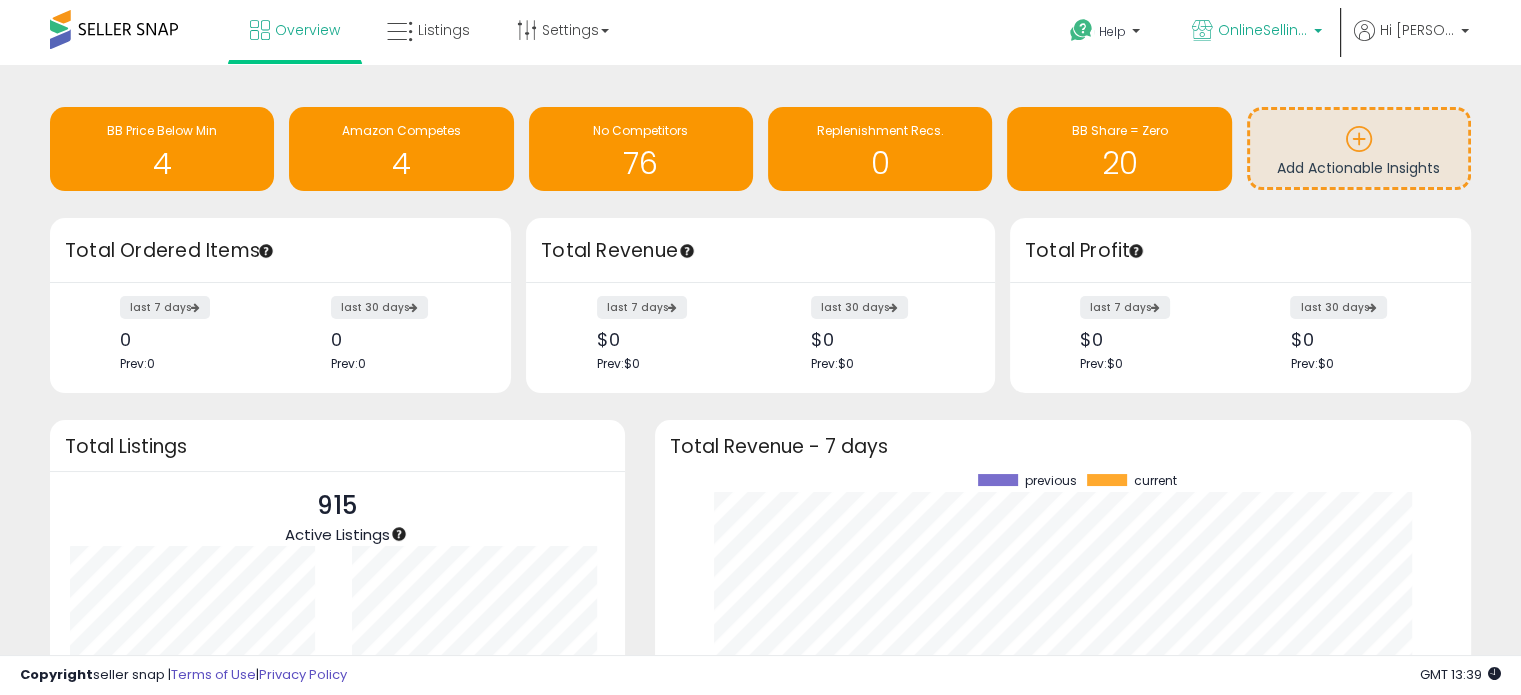 click on "OnlineSellingFirm" at bounding box center [1263, 30] 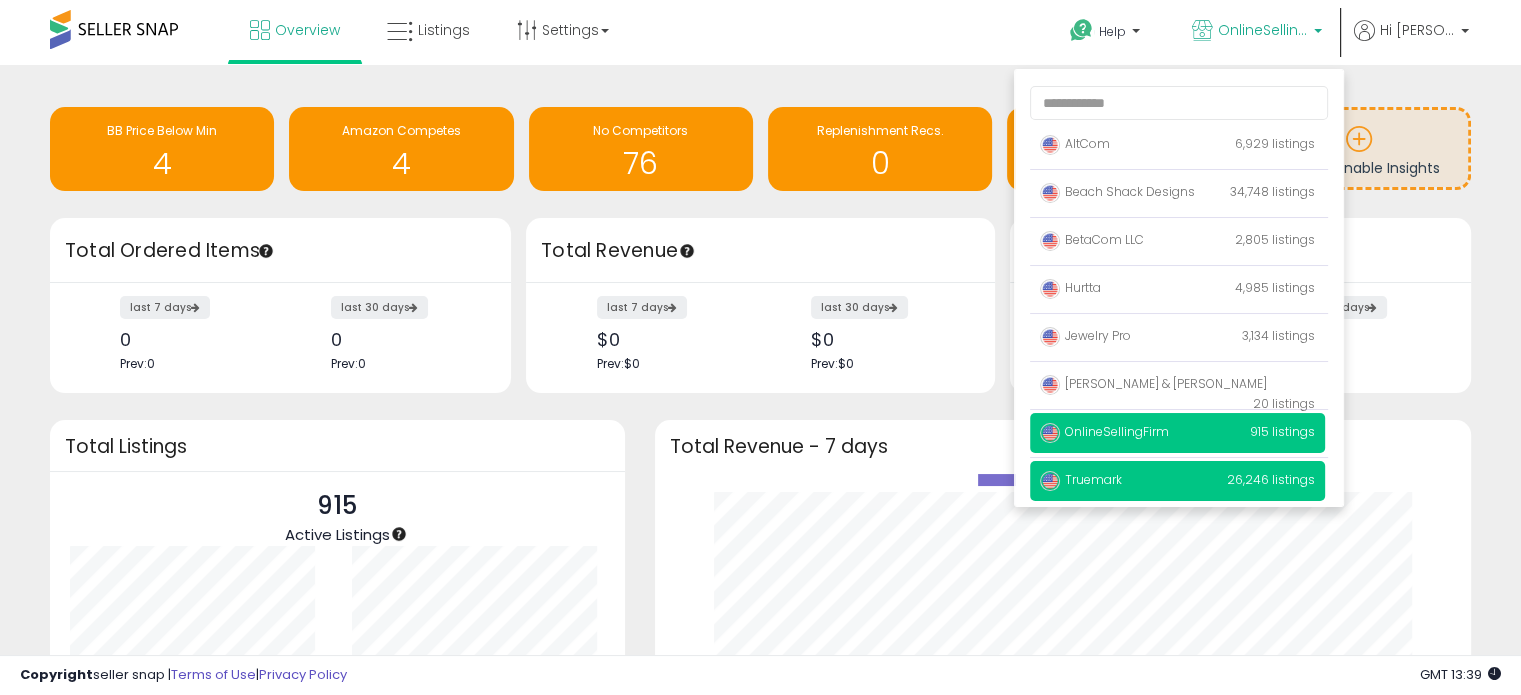 click on "Truemark" at bounding box center [1081, 479] 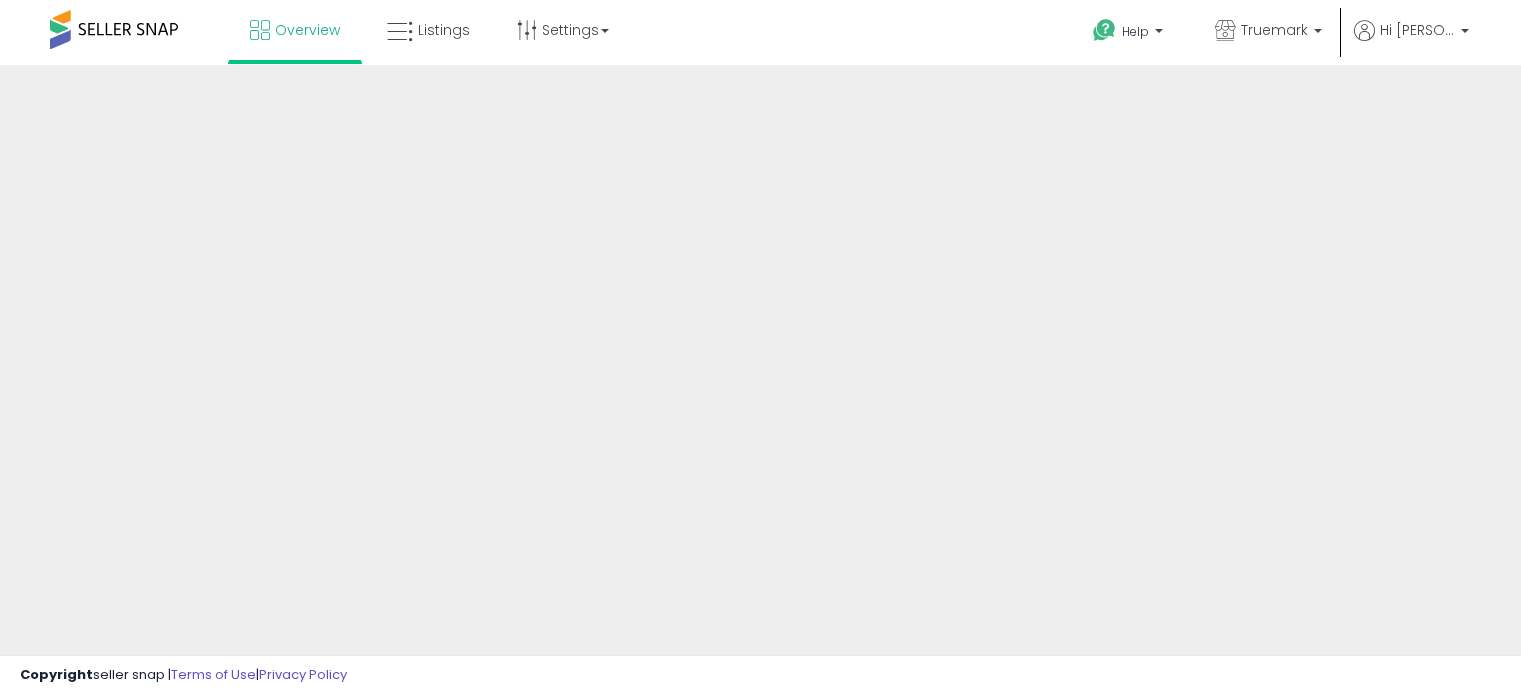 scroll, scrollTop: 0, scrollLeft: 0, axis: both 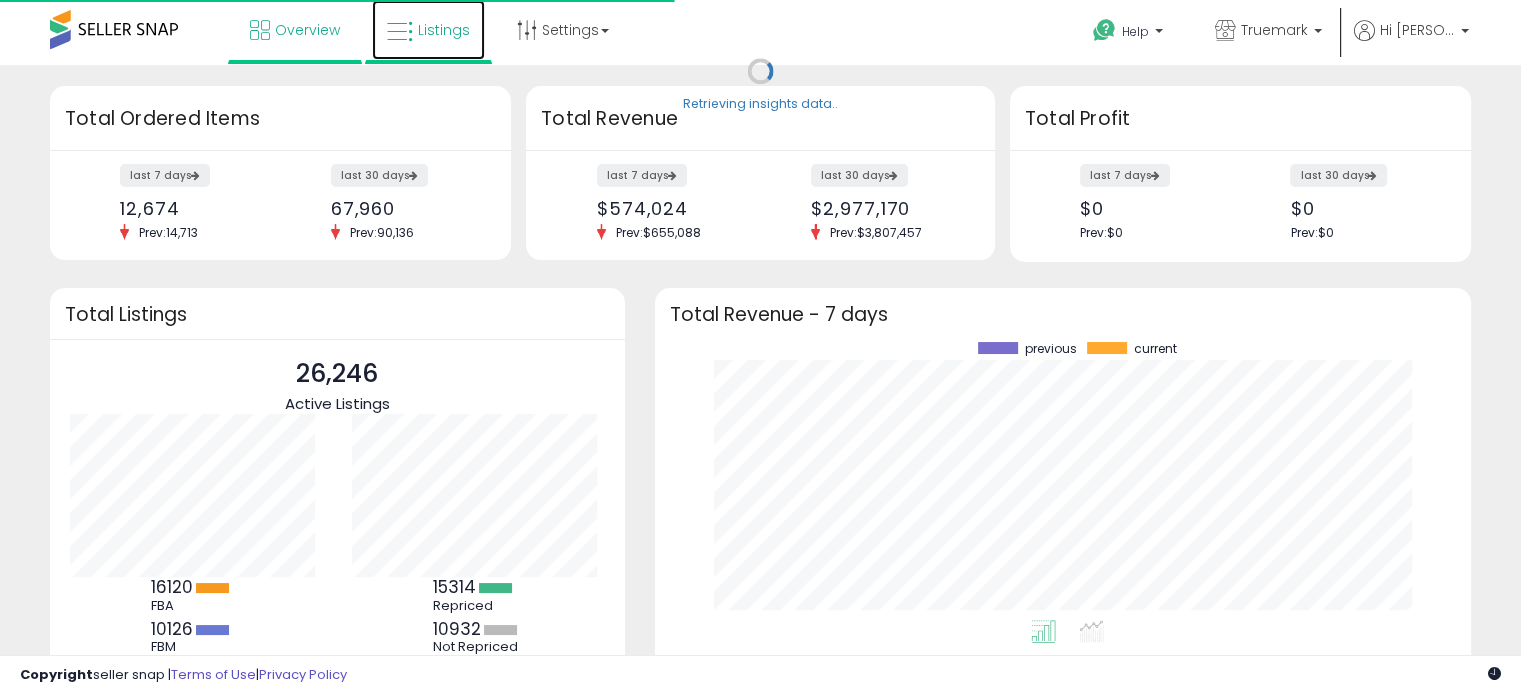 click on "Listings" at bounding box center (444, 30) 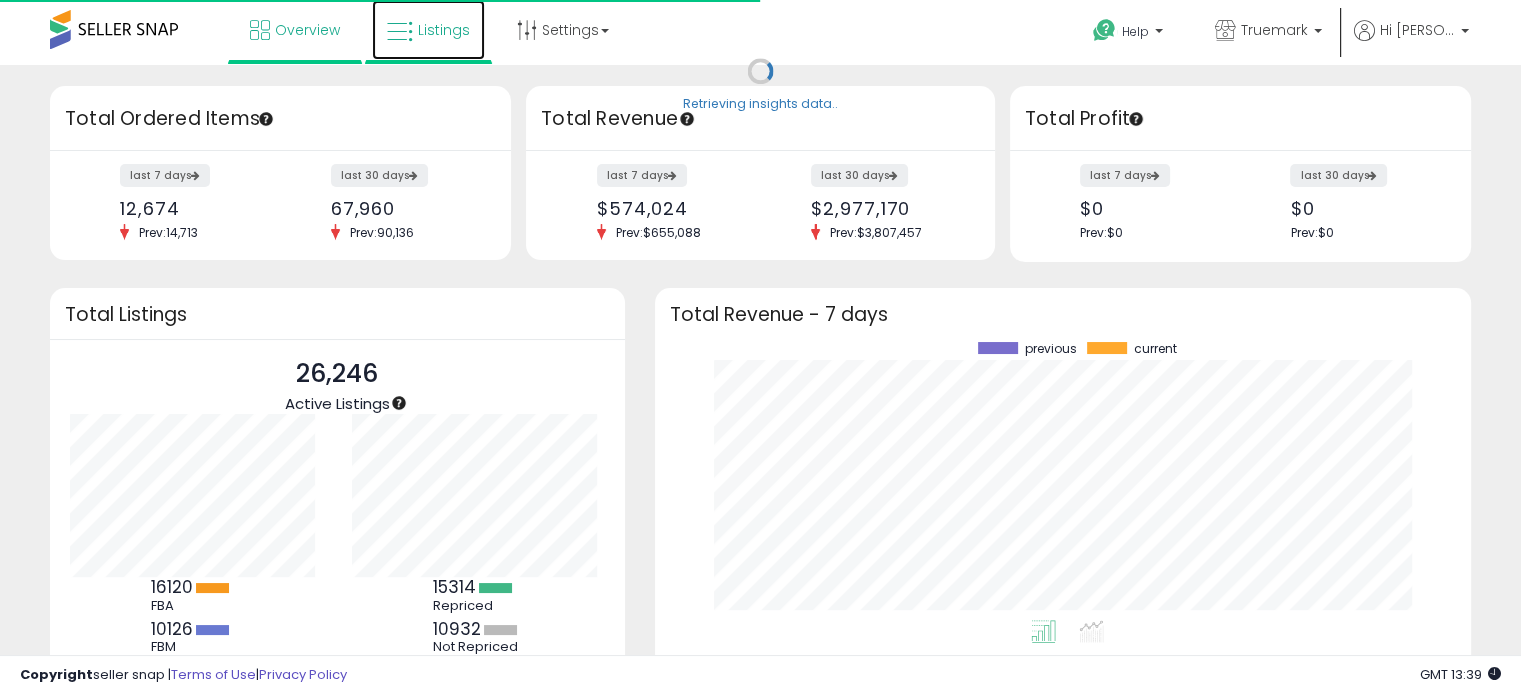 scroll, scrollTop: 999800, scrollLeft: 999725, axis: both 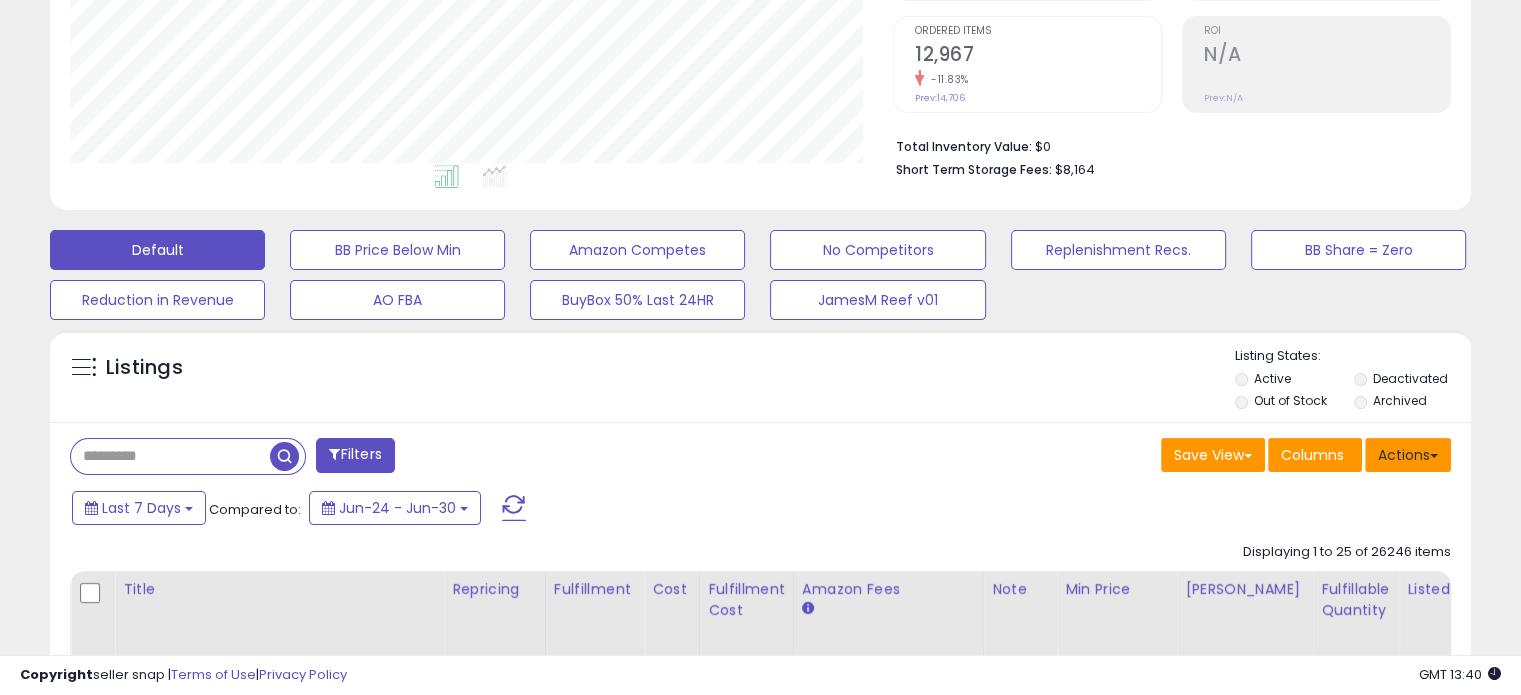 click on "Actions" at bounding box center (1408, 455) 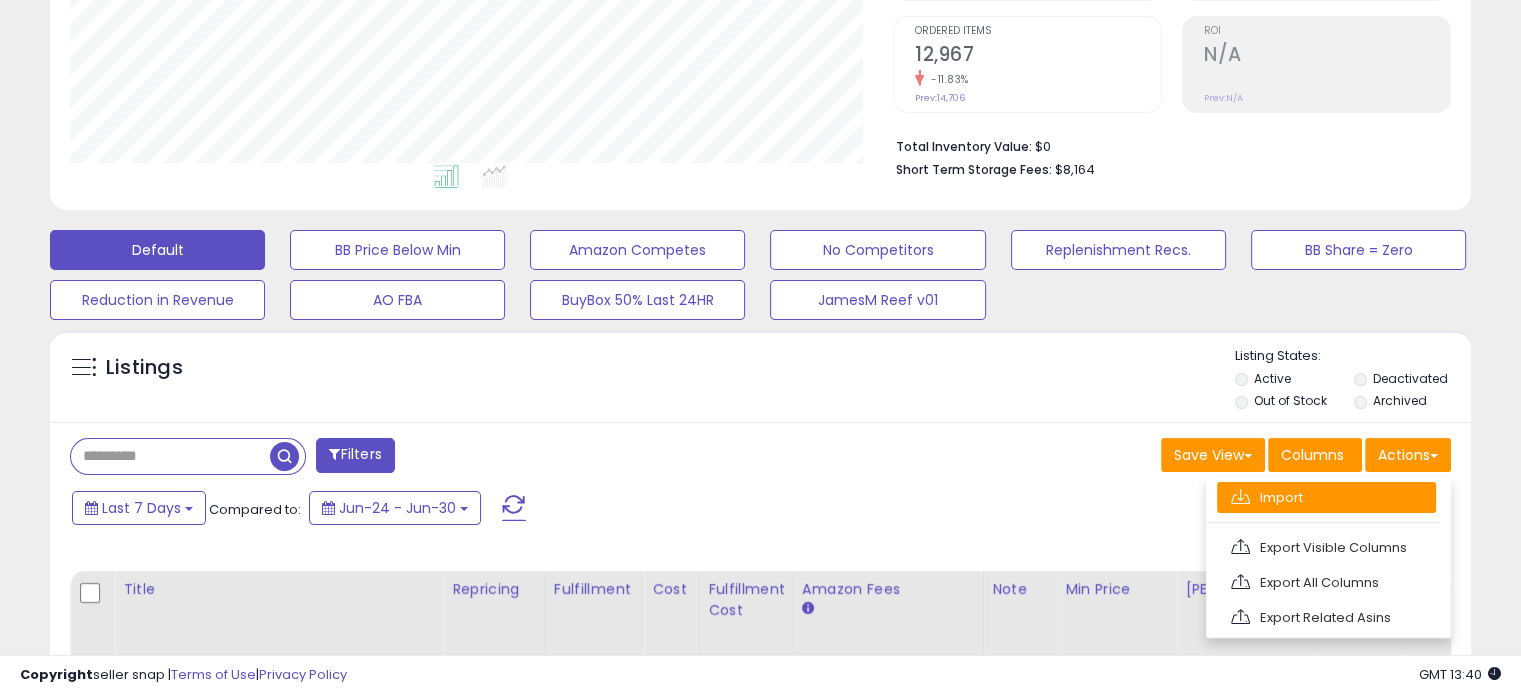 click on "Import" at bounding box center [1326, 497] 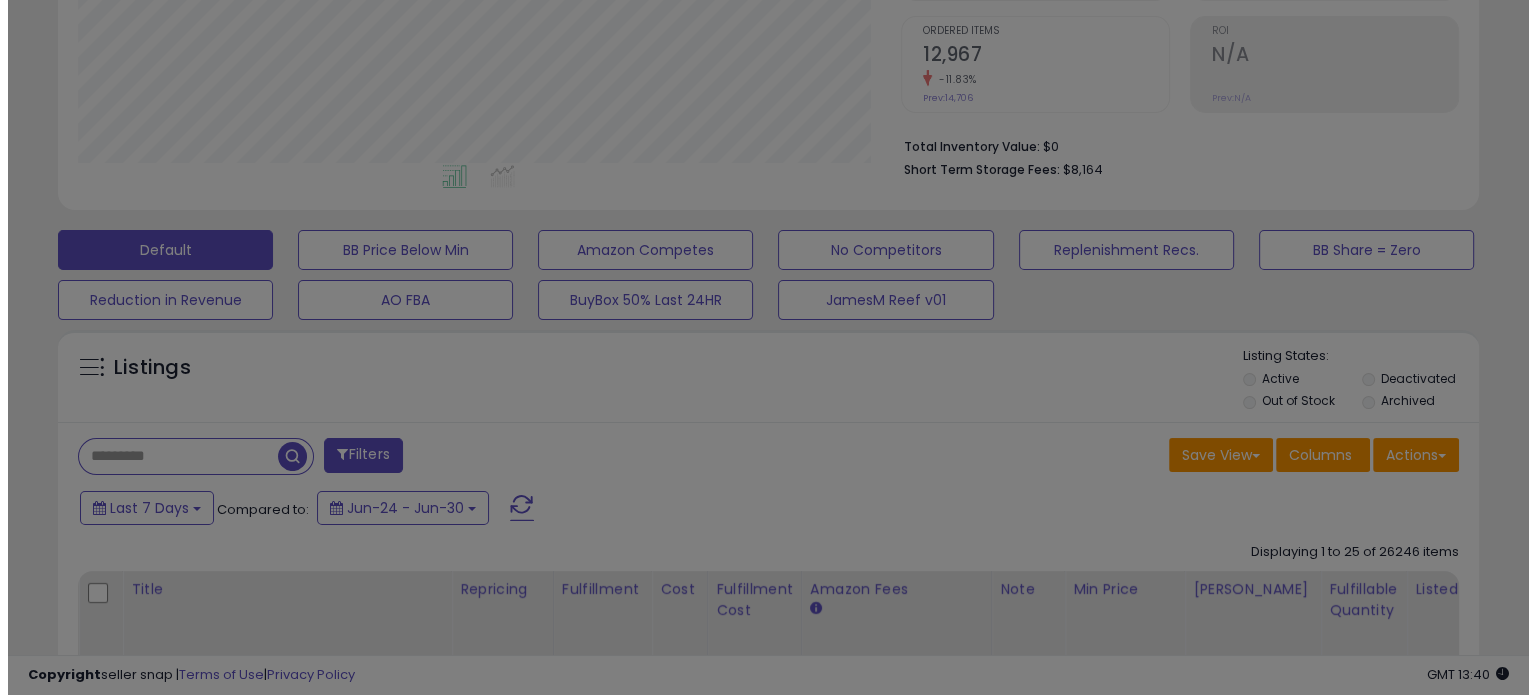 scroll, scrollTop: 999589, scrollLeft: 999168, axis: both 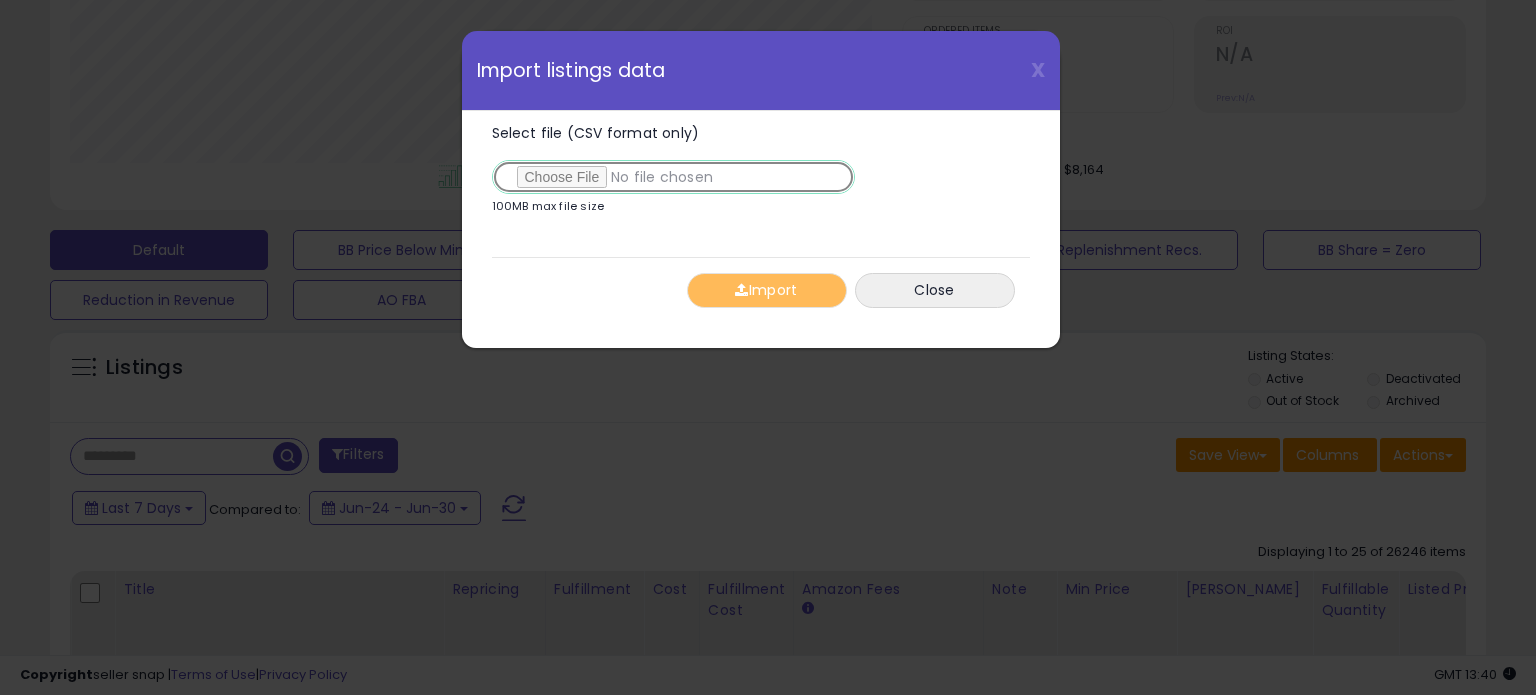 click on "Select file (CSV format only)" at bounding box center [673, 177] 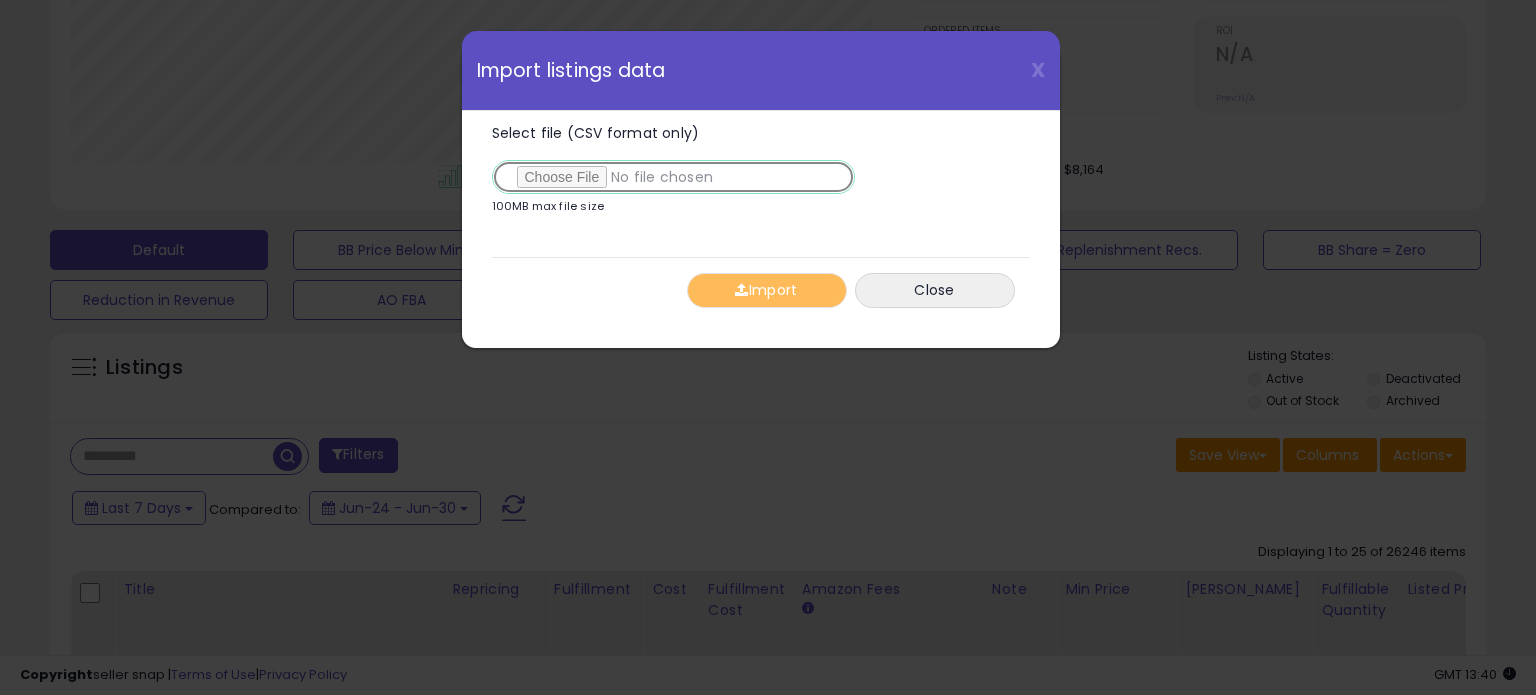 type on "**********" 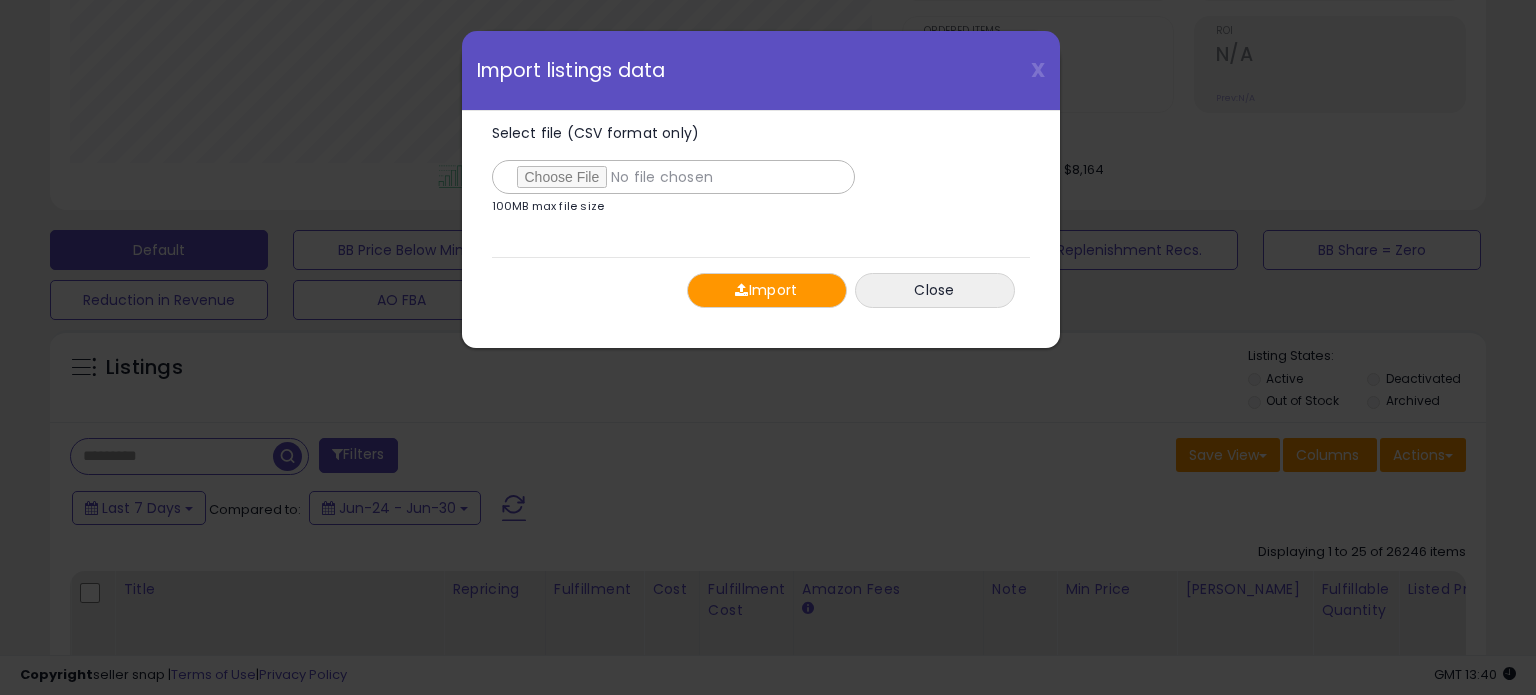 click on "Import" at bounding box center (767, 290) 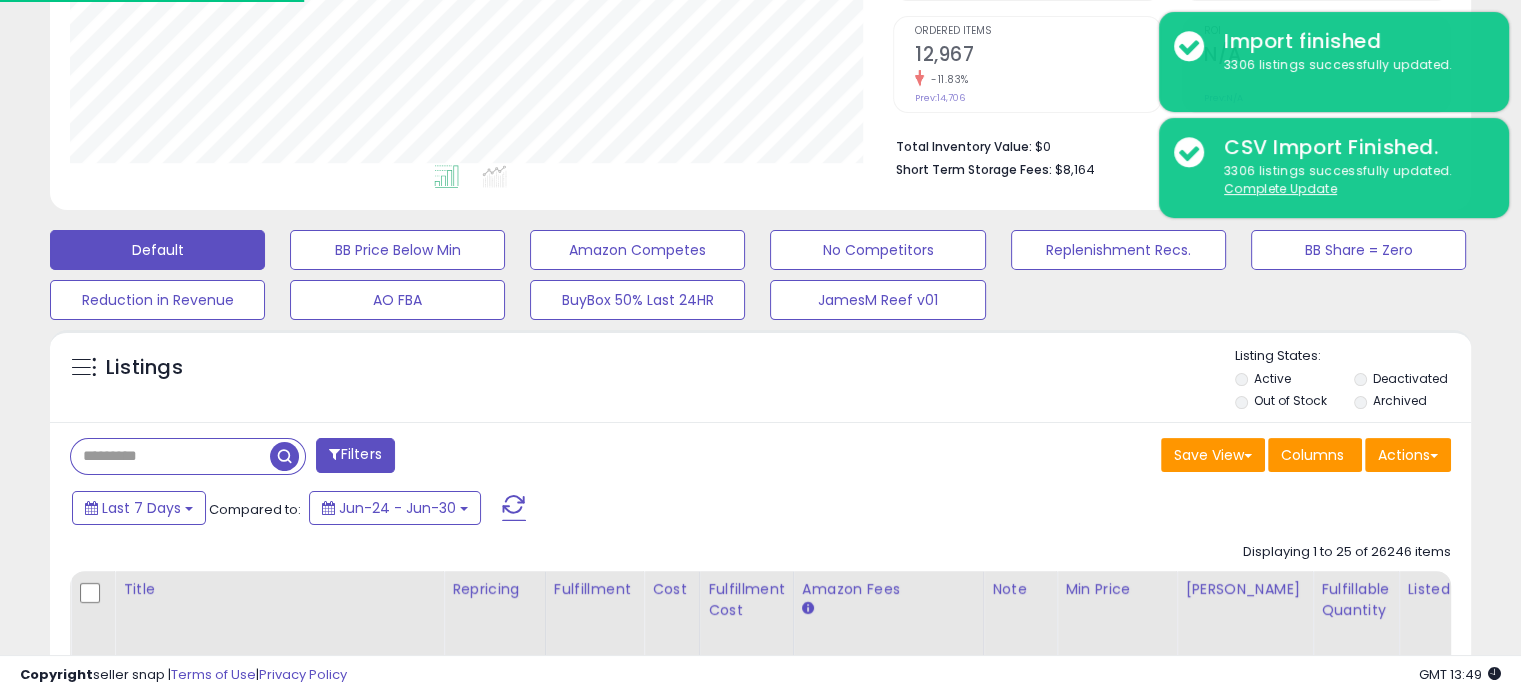 scroll, scrollTop: 409, scrollLeft: 822, axis: both 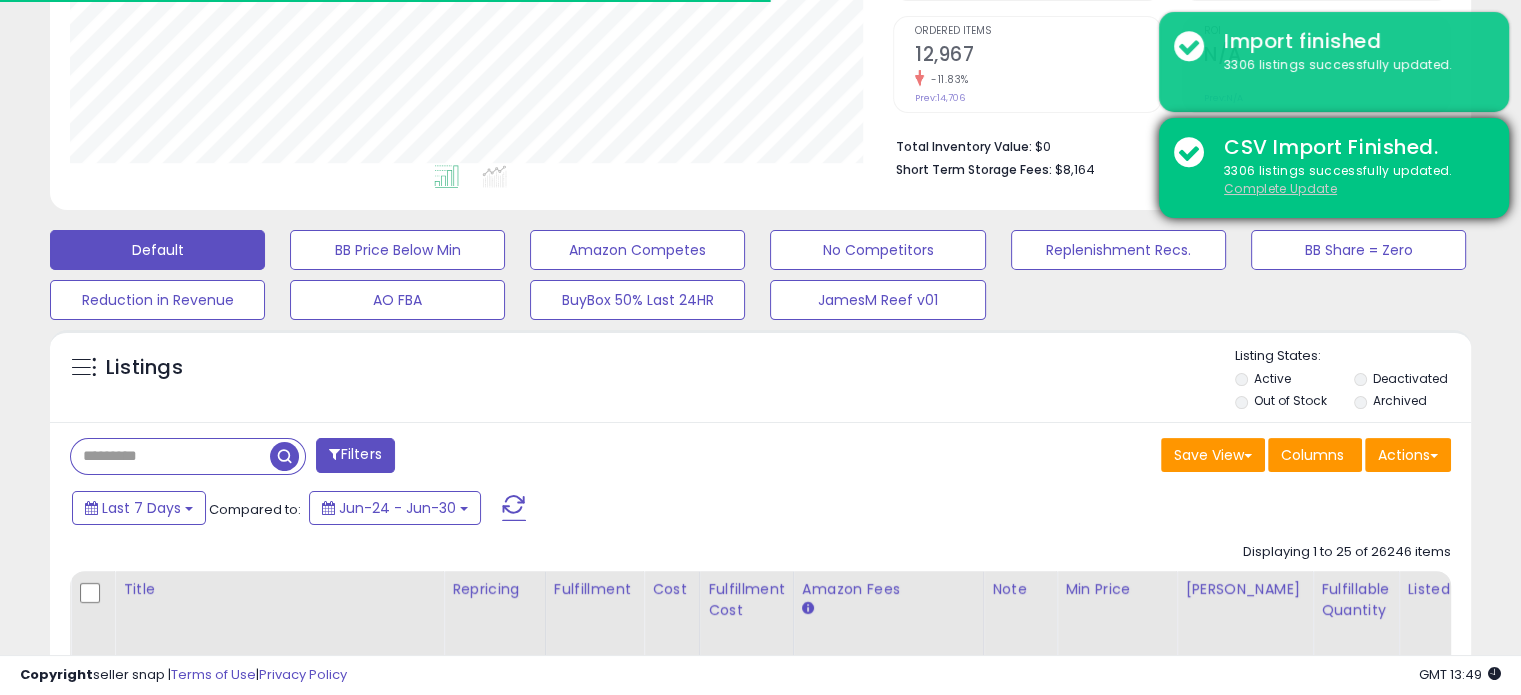 click on "Complete Update" at bounding box center (1280, 188) 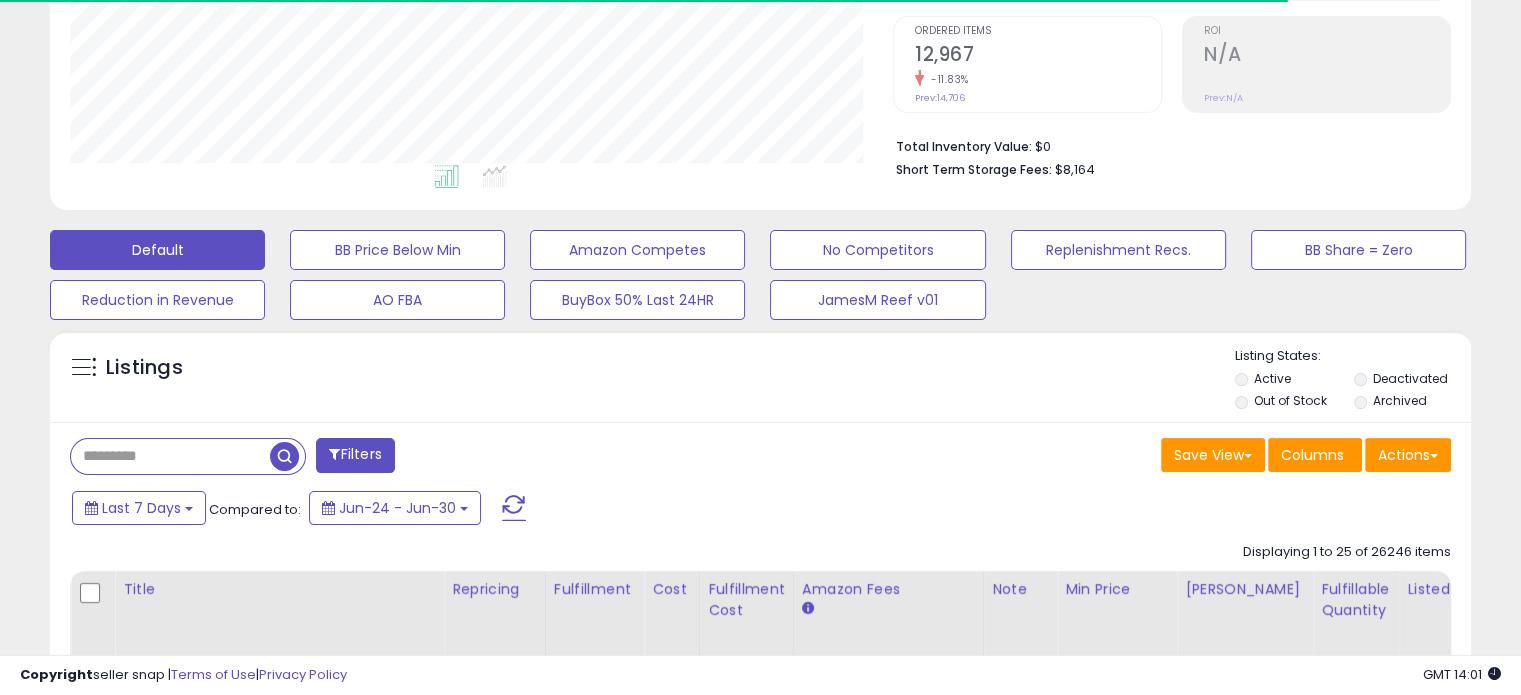 scroll, scrollTop: 999589, scrollLeft: 999176, axis: both 